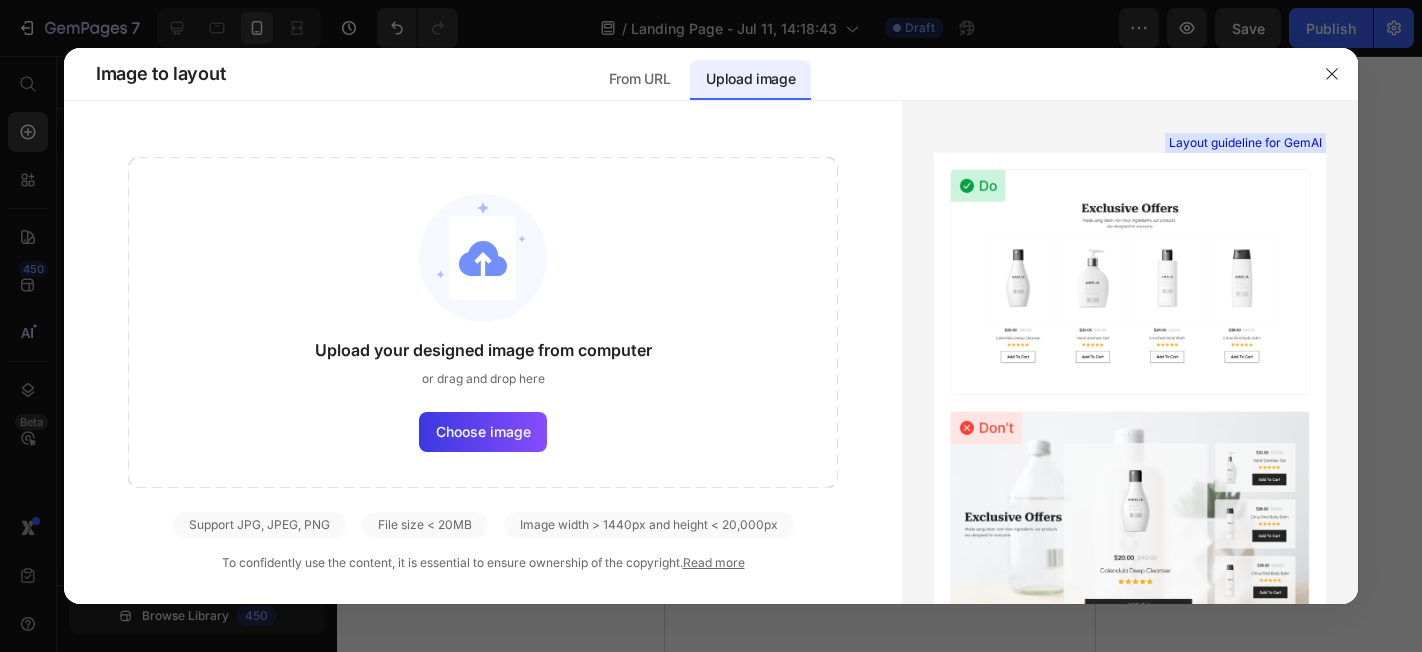 scroll, scrollTop: 0, scrollLeft: 0, axis: both 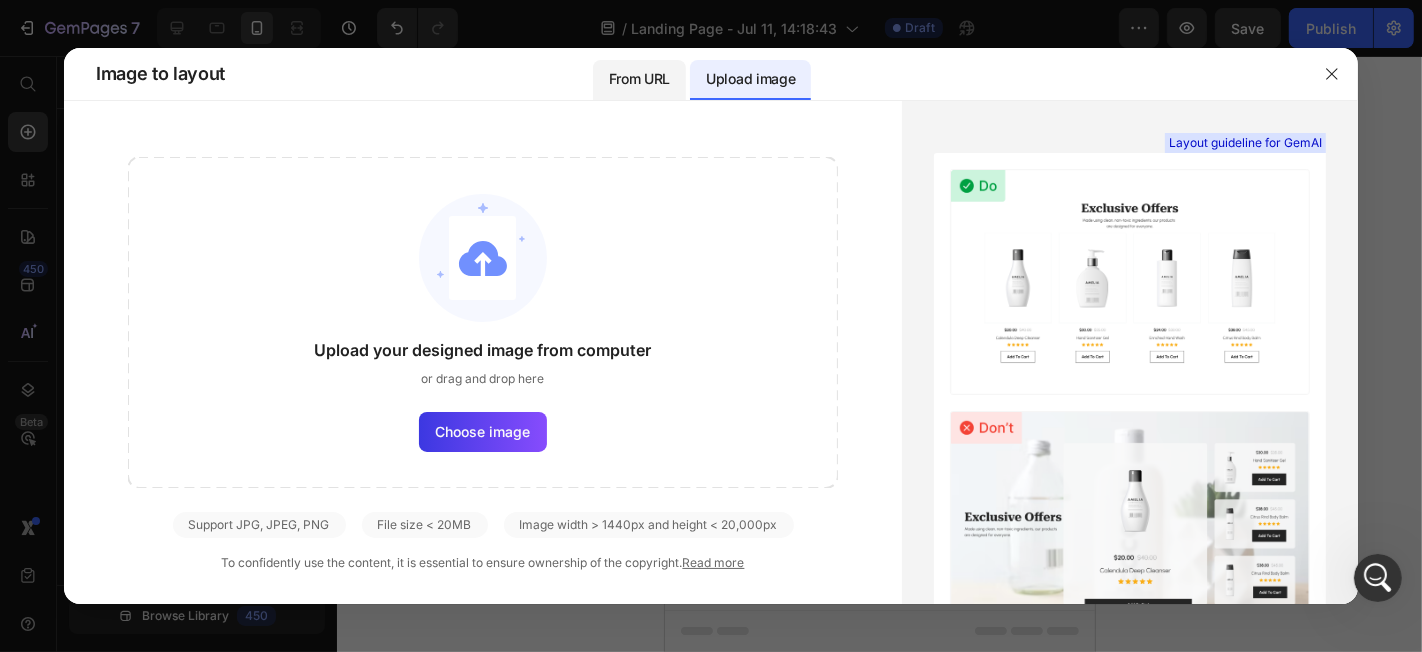 click on "From URL" at bounding box center [639, 79] 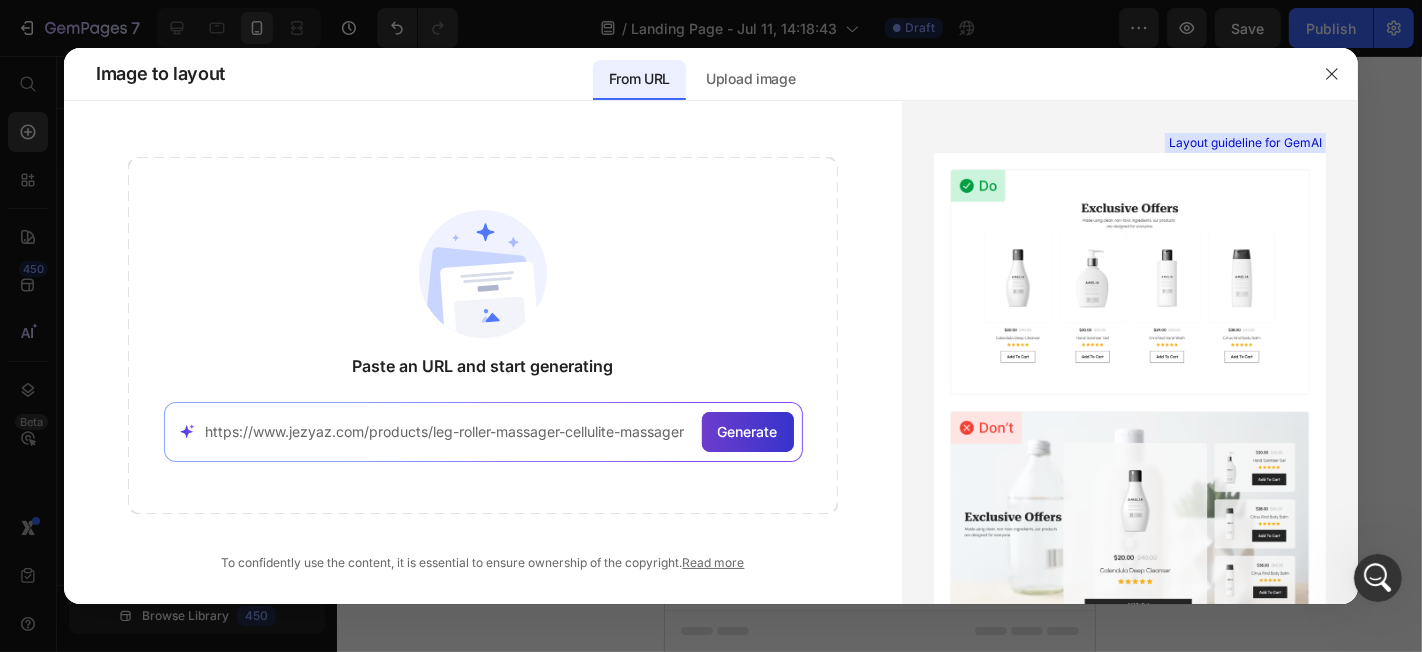 type on "https://www.jezyaz.com/products/leg-roller-massager-cellulite-massager" 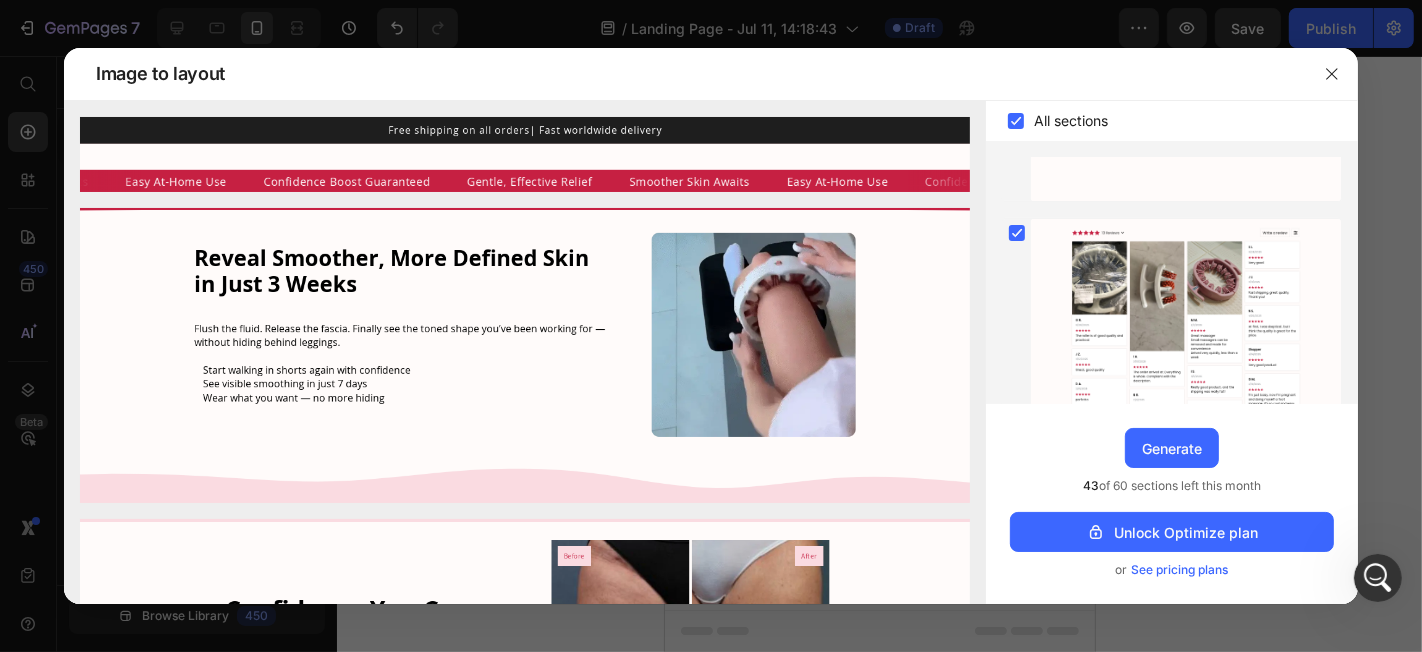 scroll, scrollTop: 1153, scrollLeft: 0, axis: vertical 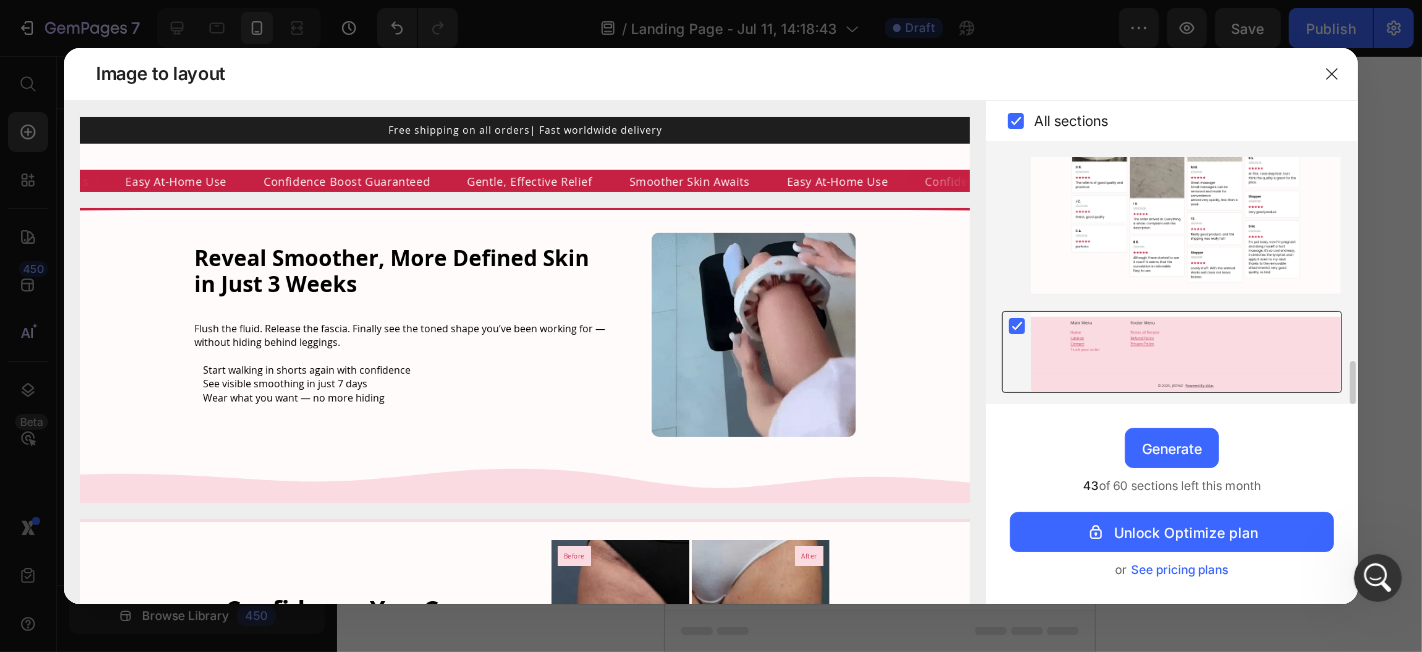 click at bounding box center [1017, 326] 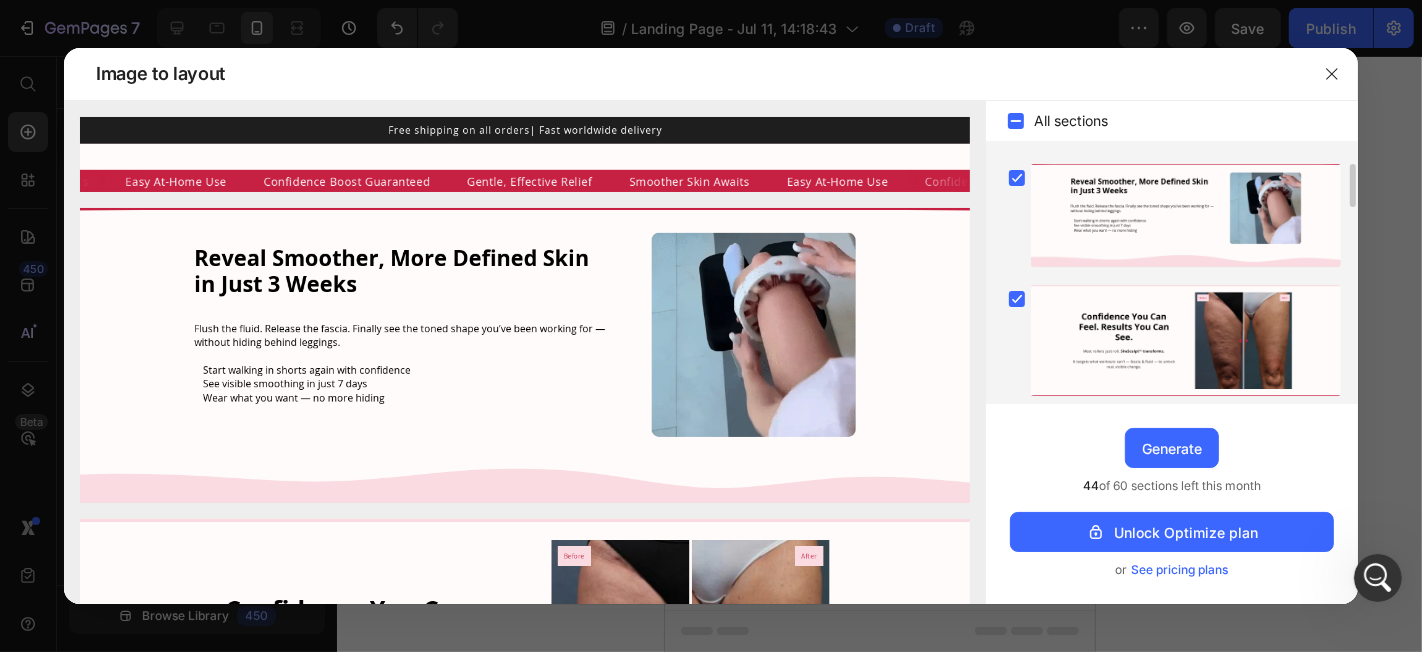 scroll, scrollTop: 0, scrollLeft: 0, axis: both 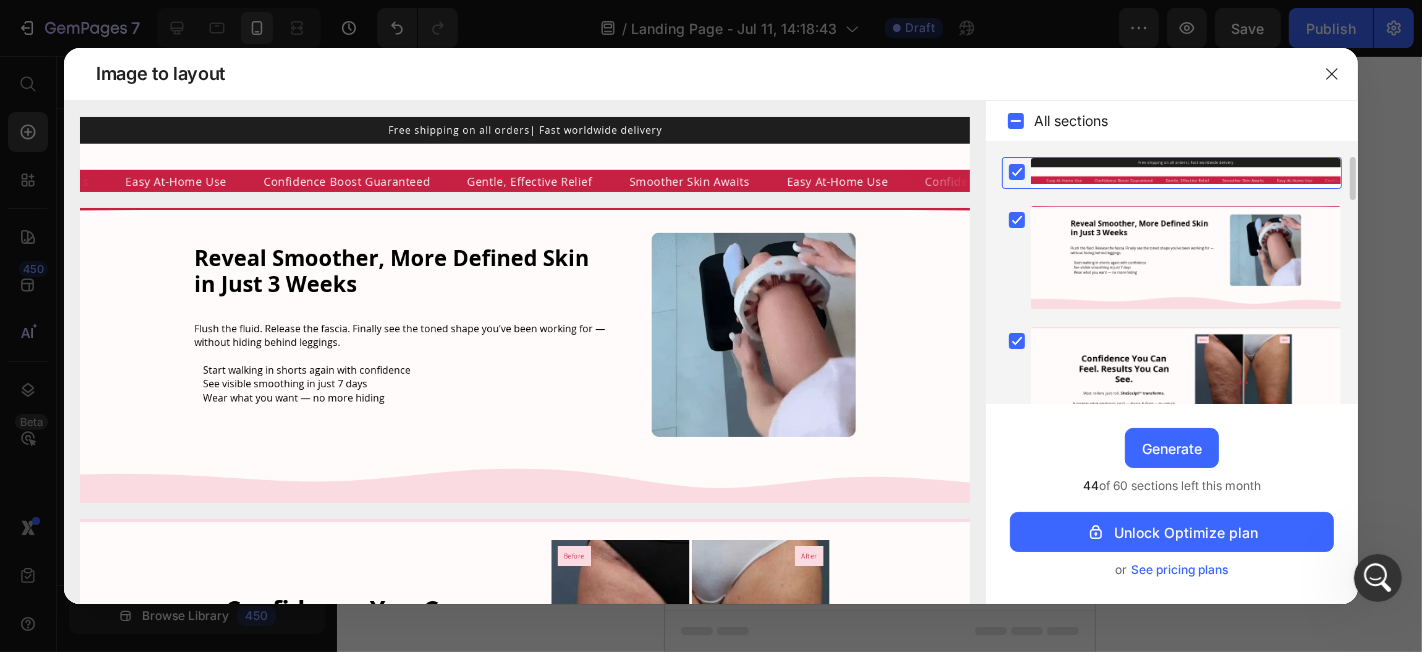 click 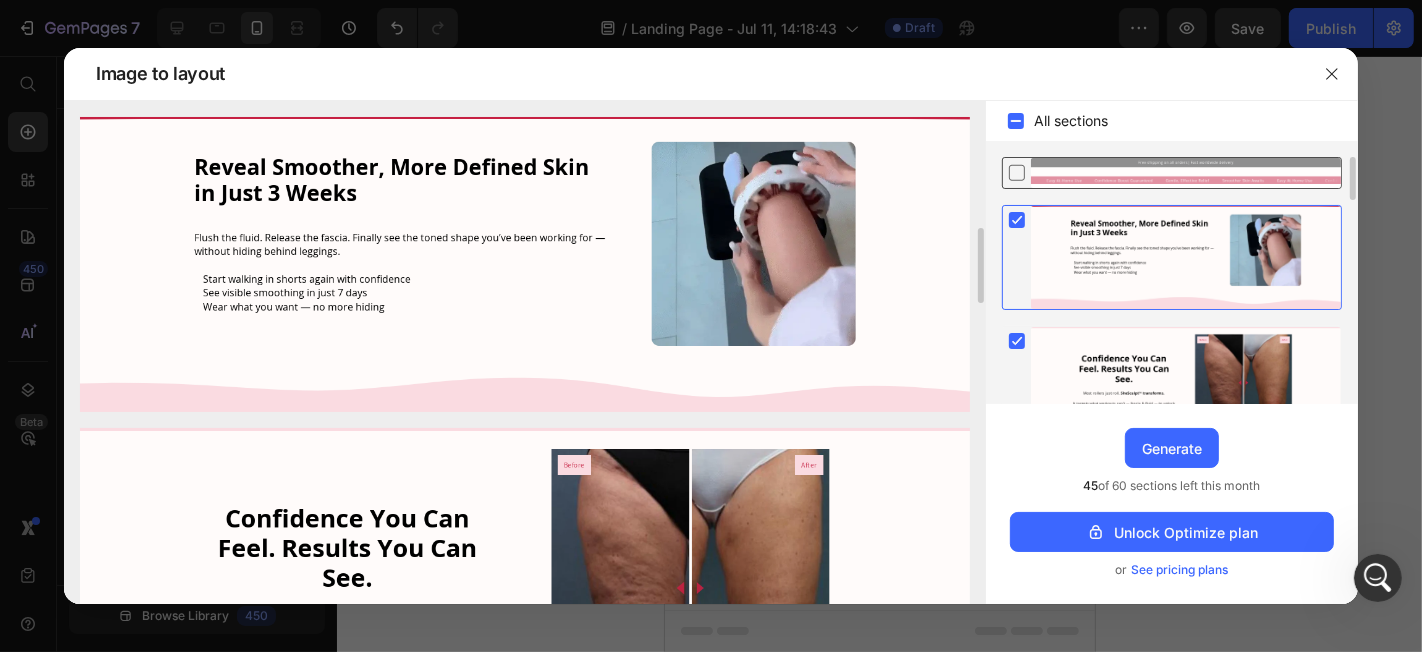 scroll, scrollTop: 222, scrollLeft: 0, axis: vertical 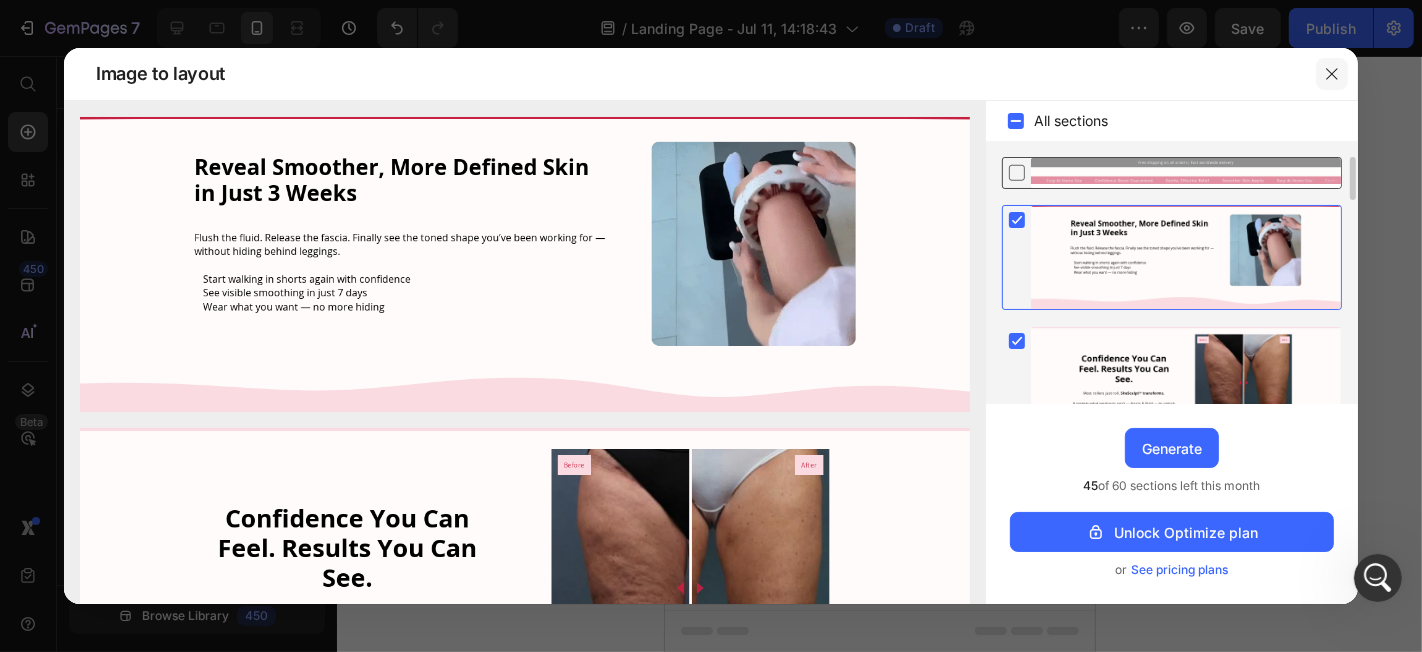 click 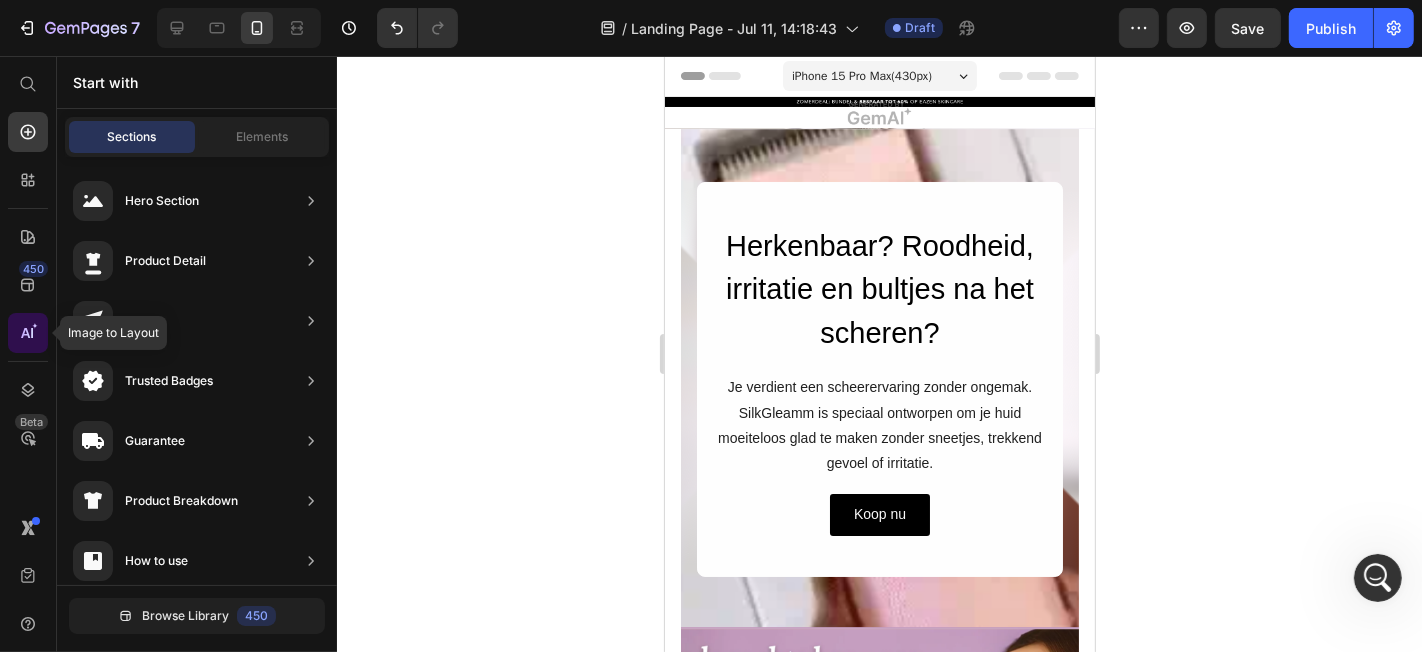 click 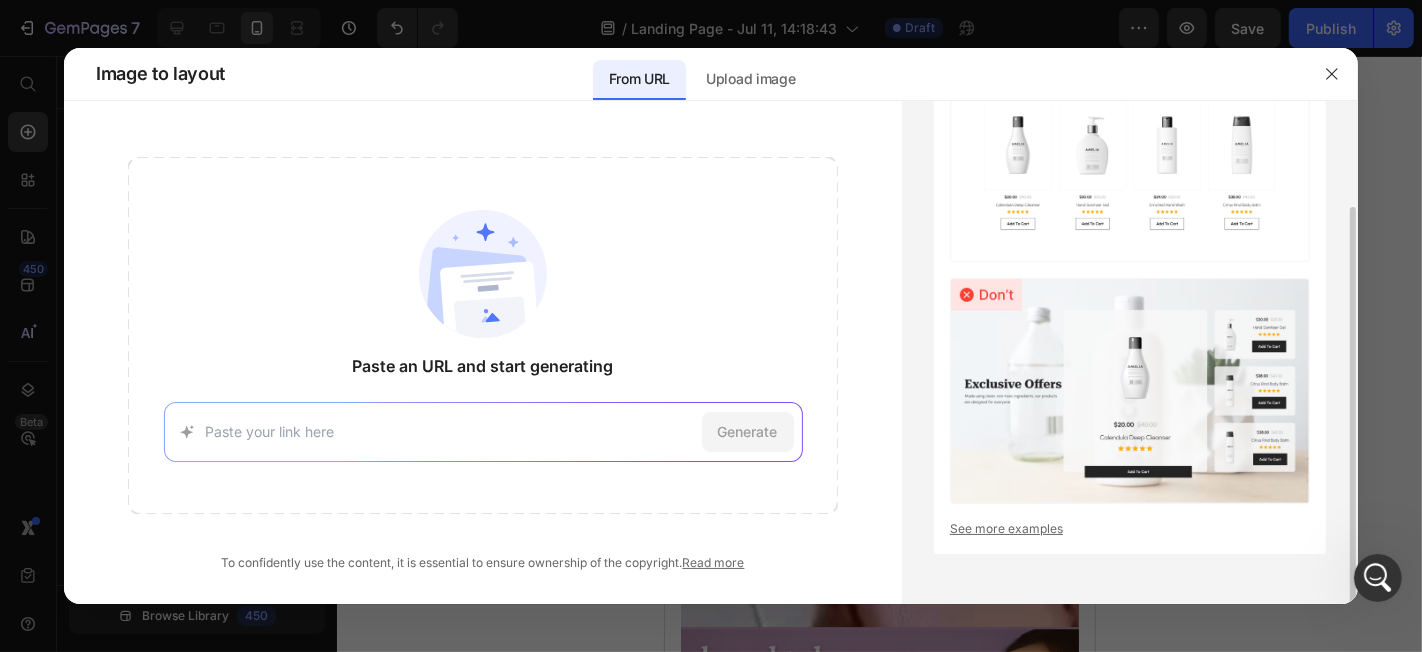 click on "See more examples" at bounding box center [1130, 529] 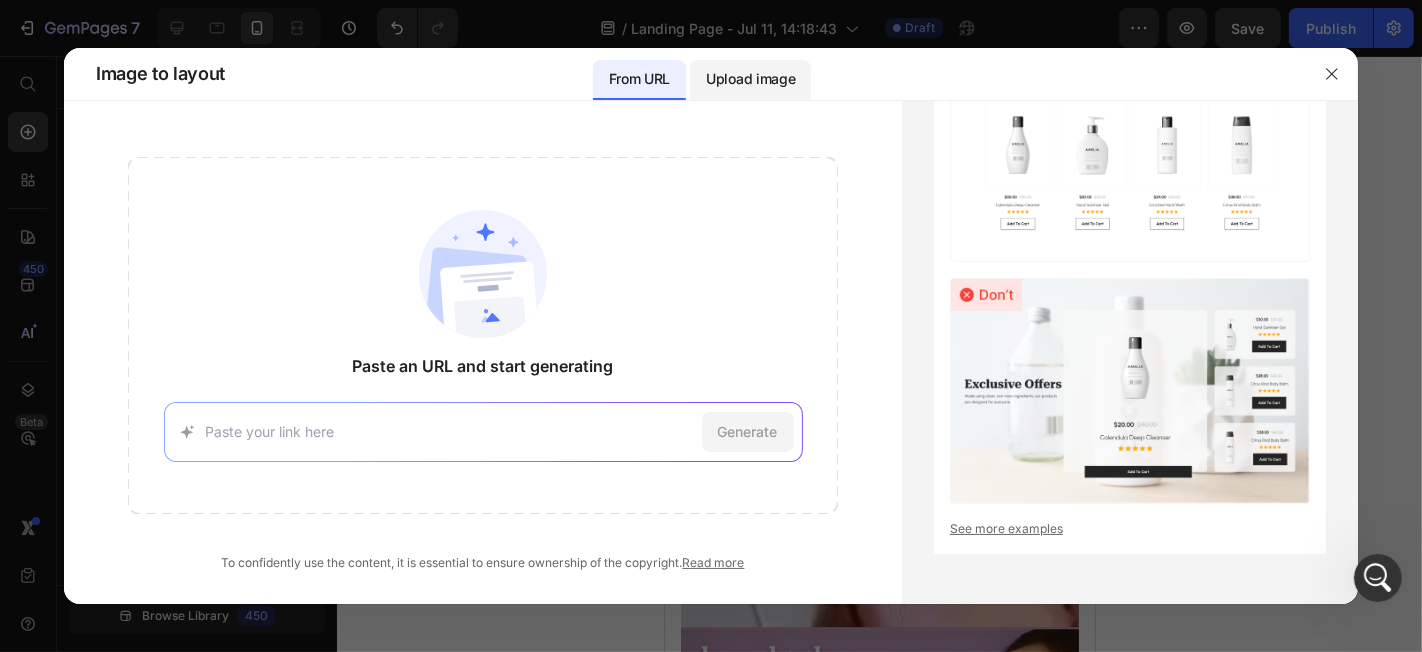 click on "Upload image" at bounding box center [750, 79] 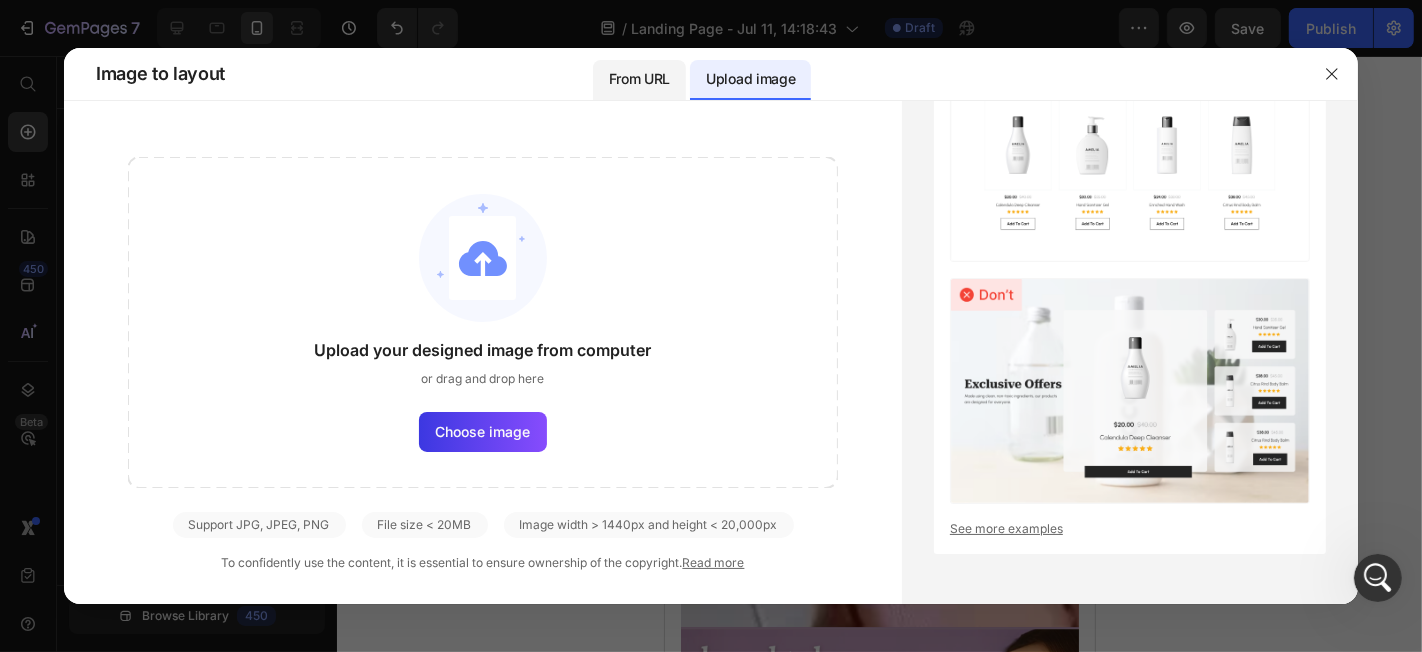 click on "From URL" at bounding box center [639, 79] 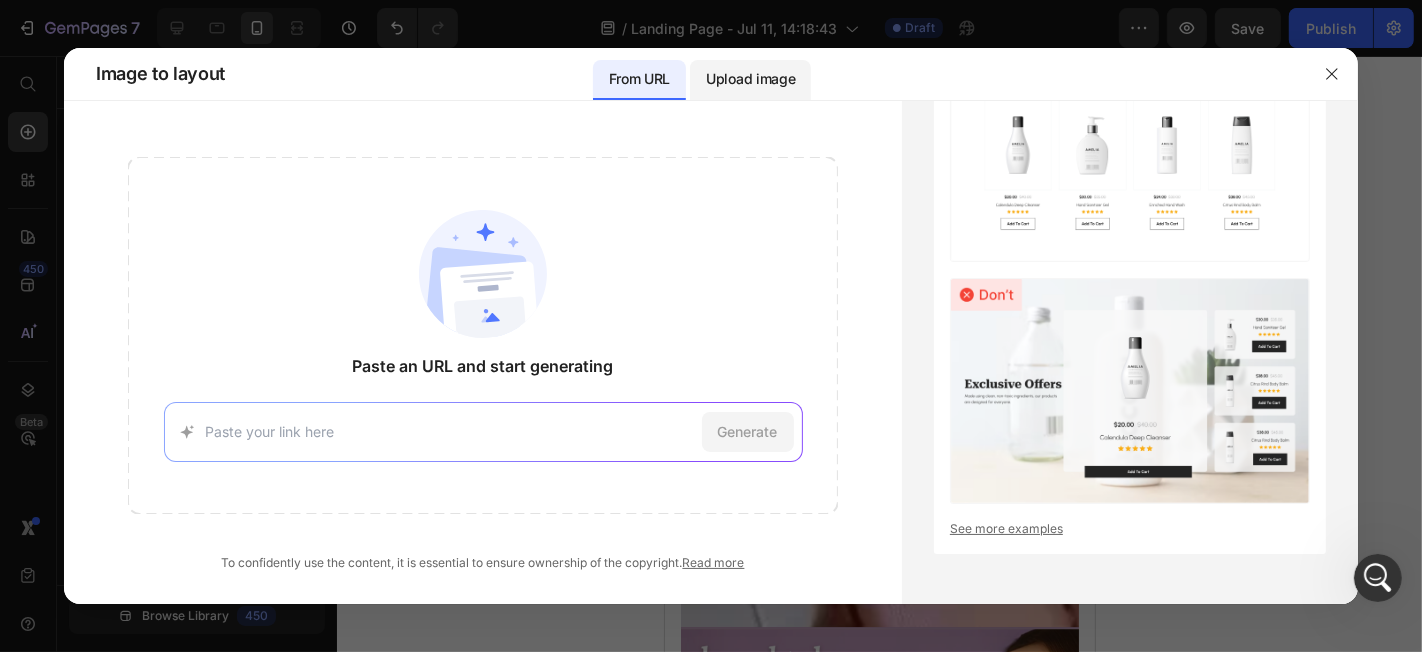 click on "Upload image" at bounding box center [750, 79] 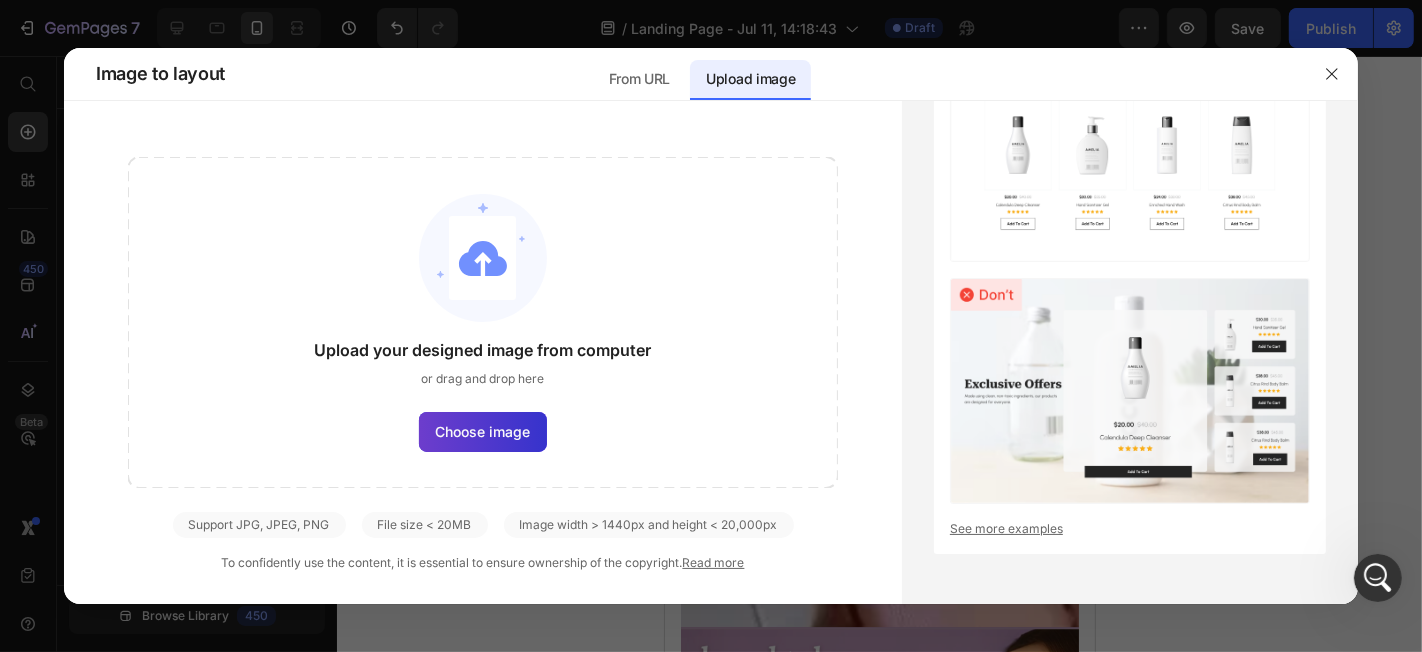 click on "Choose image" at bounding box center (483, 431) 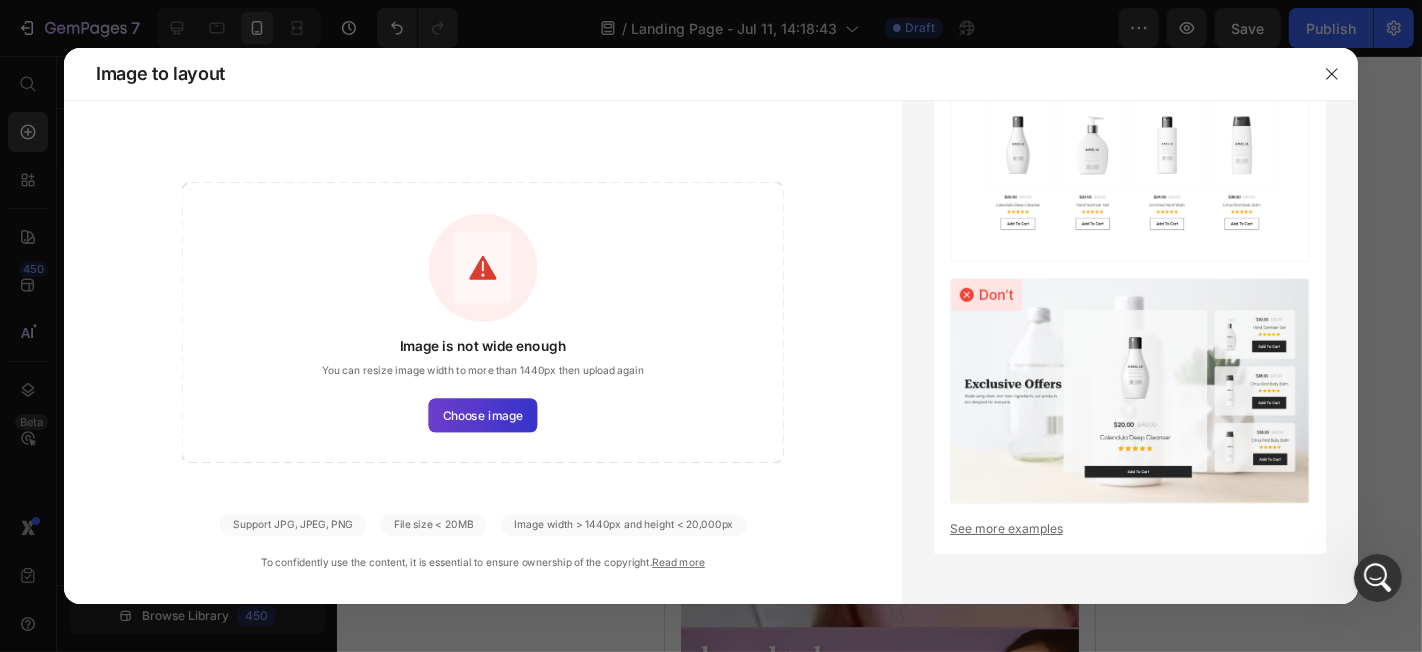 click on "Choose image" at bounding box center (483, 415) 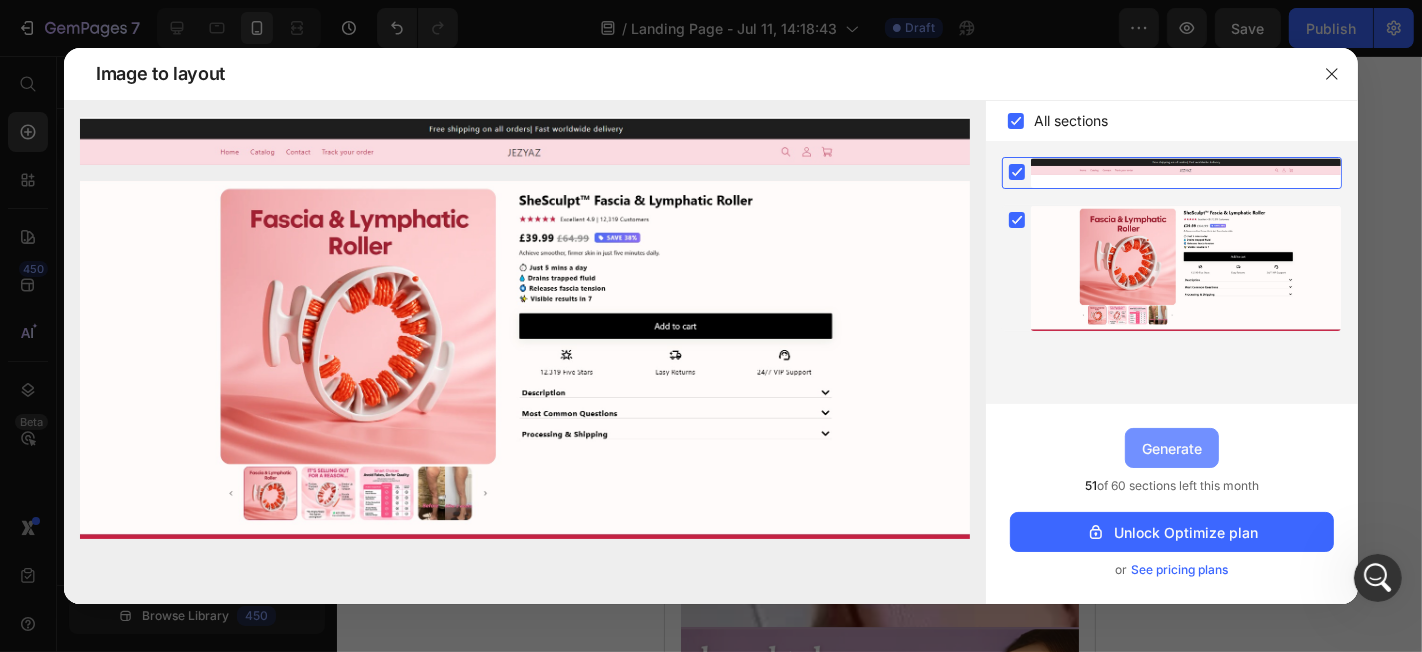 click on "Generate" at bounding box center (1172, 448) 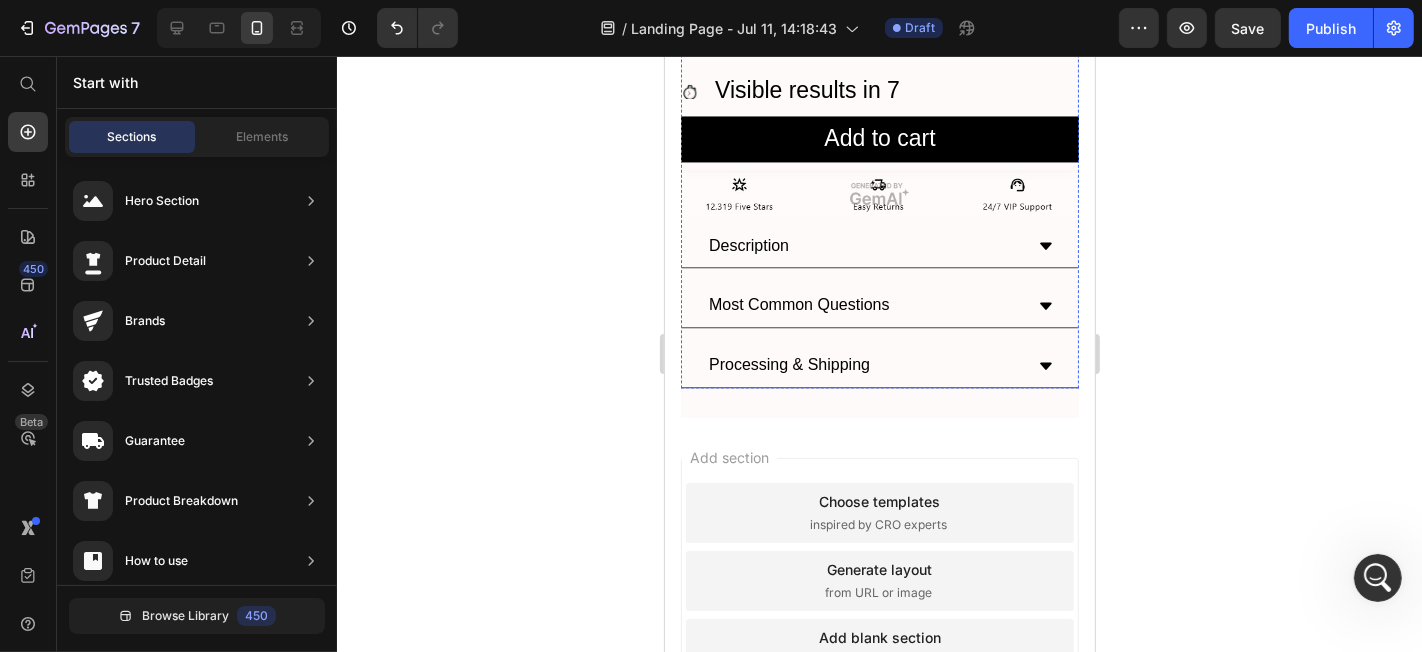 scroll, scrollTop: 3620, scrollLeft: 0, axis: vertical 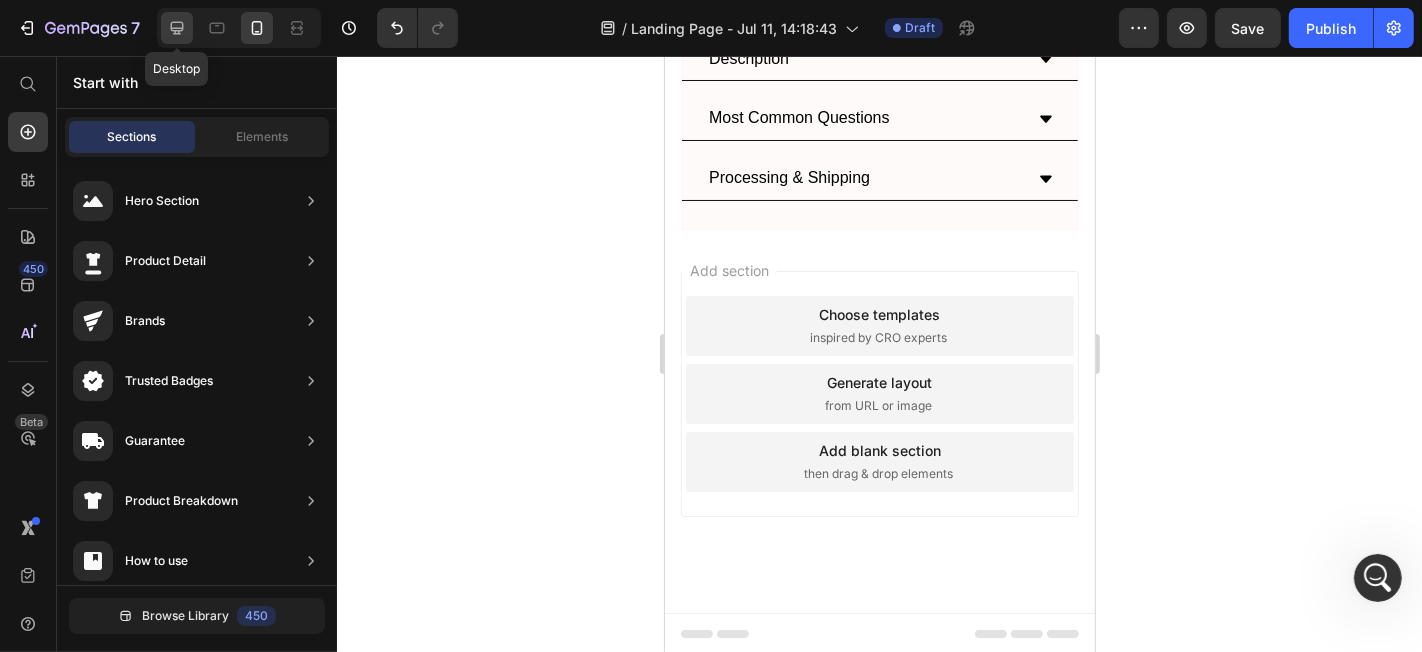 click 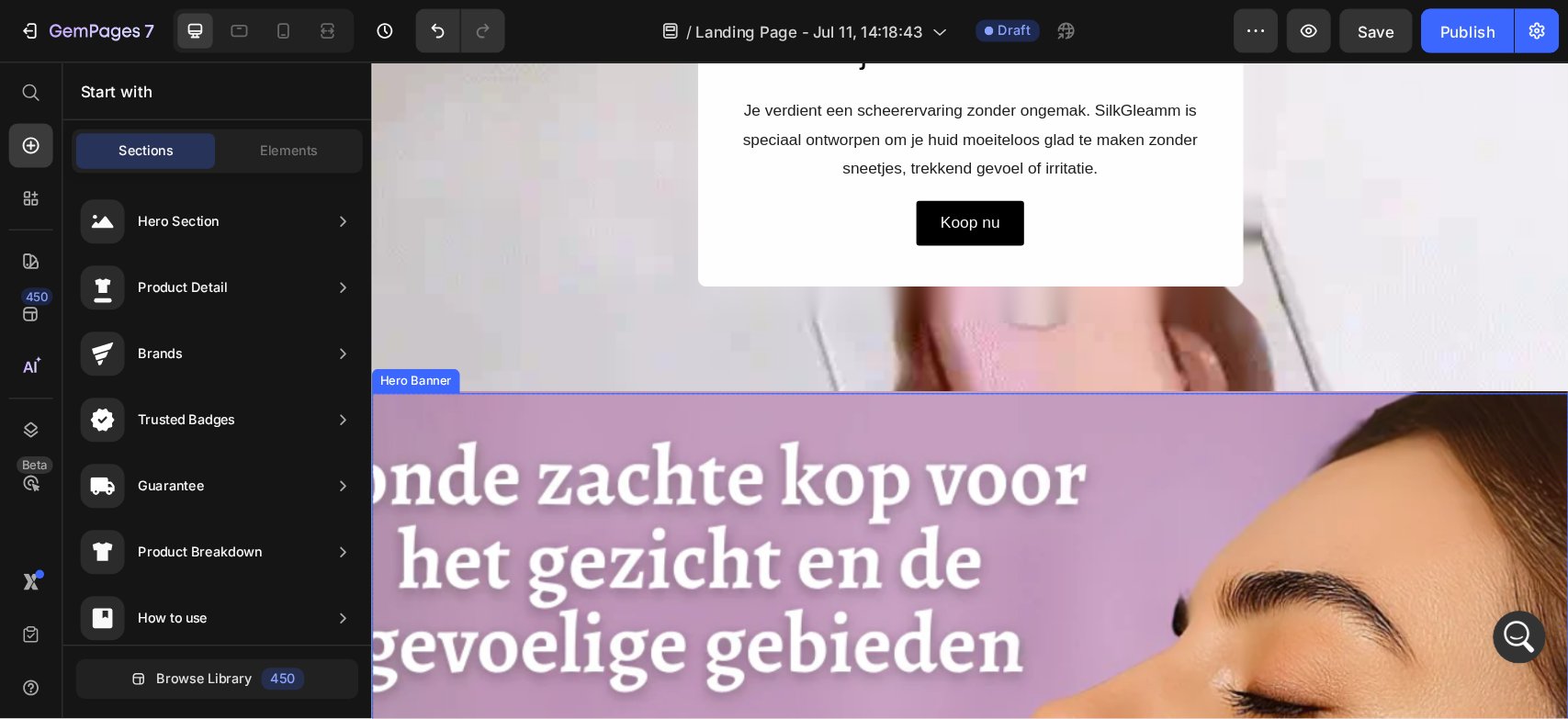 scroll, scrollTop: 0, scrollLeft: 0, axis: both 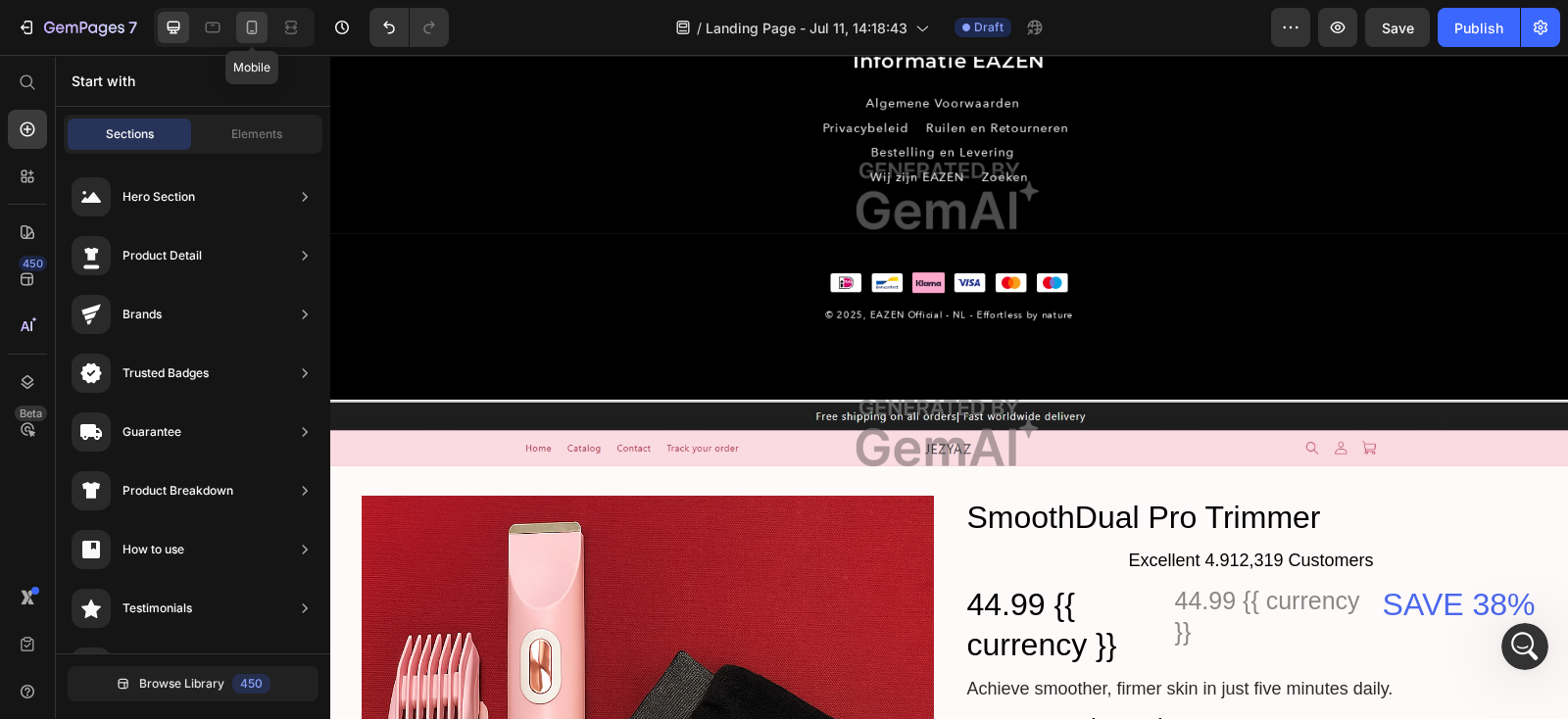 click 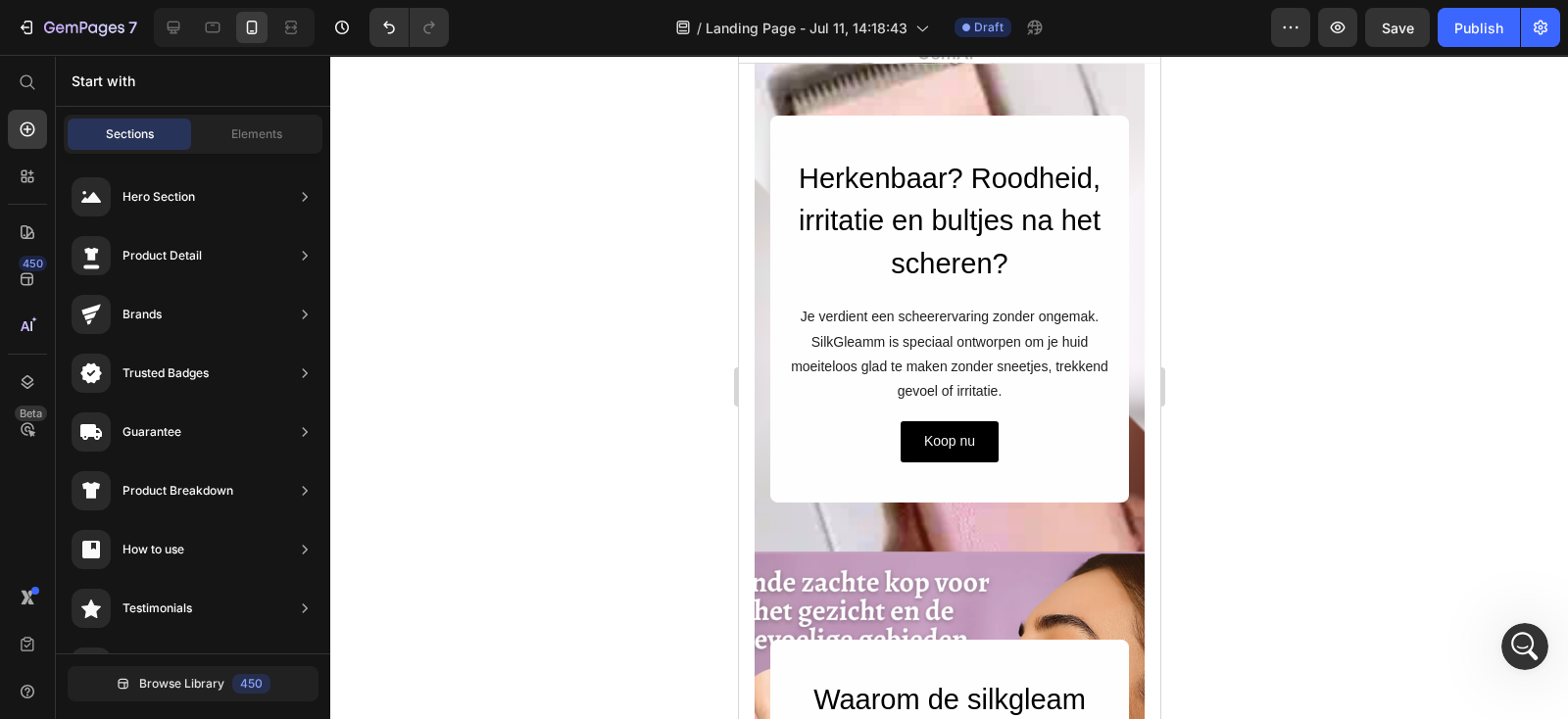 scroll, scrollTop: 0, scrollLeft: 0, axis: both 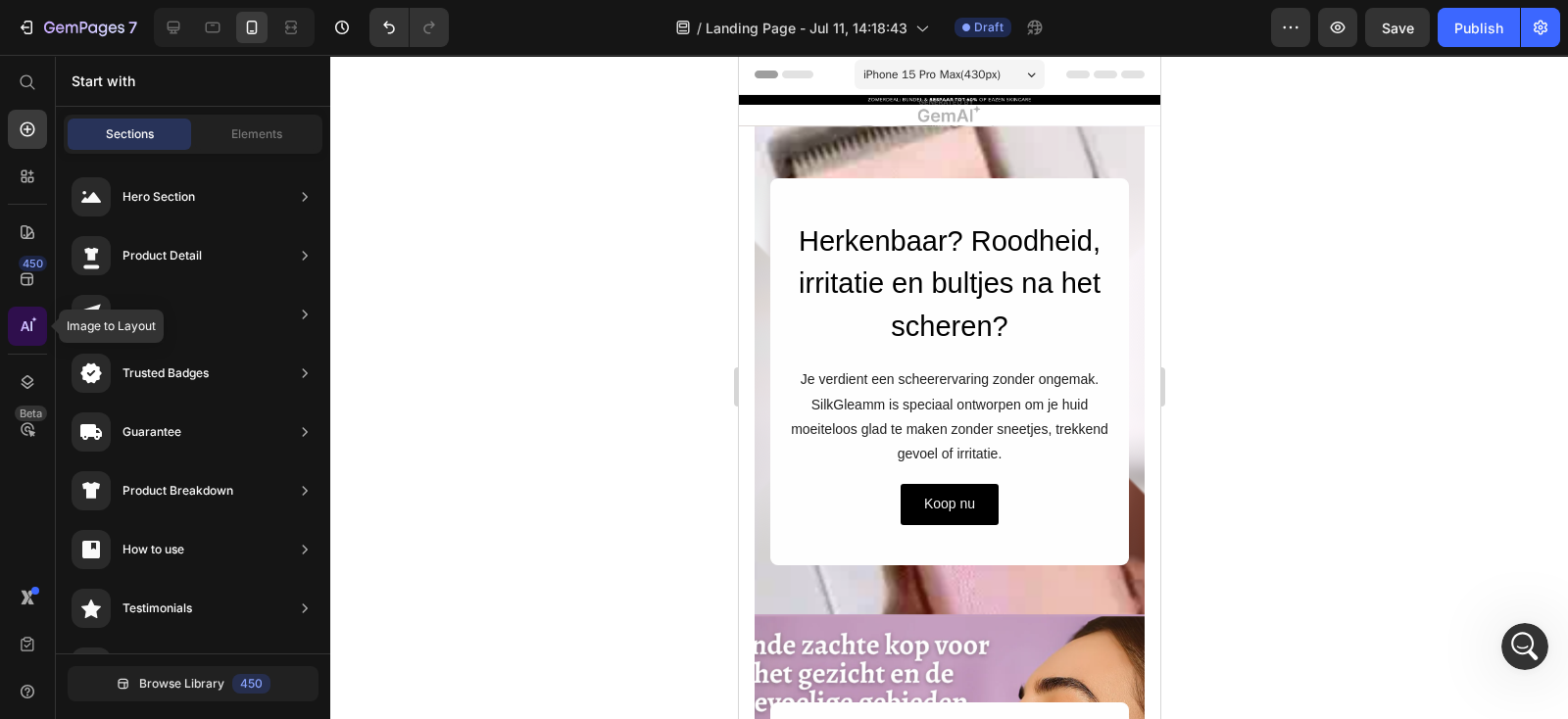 click 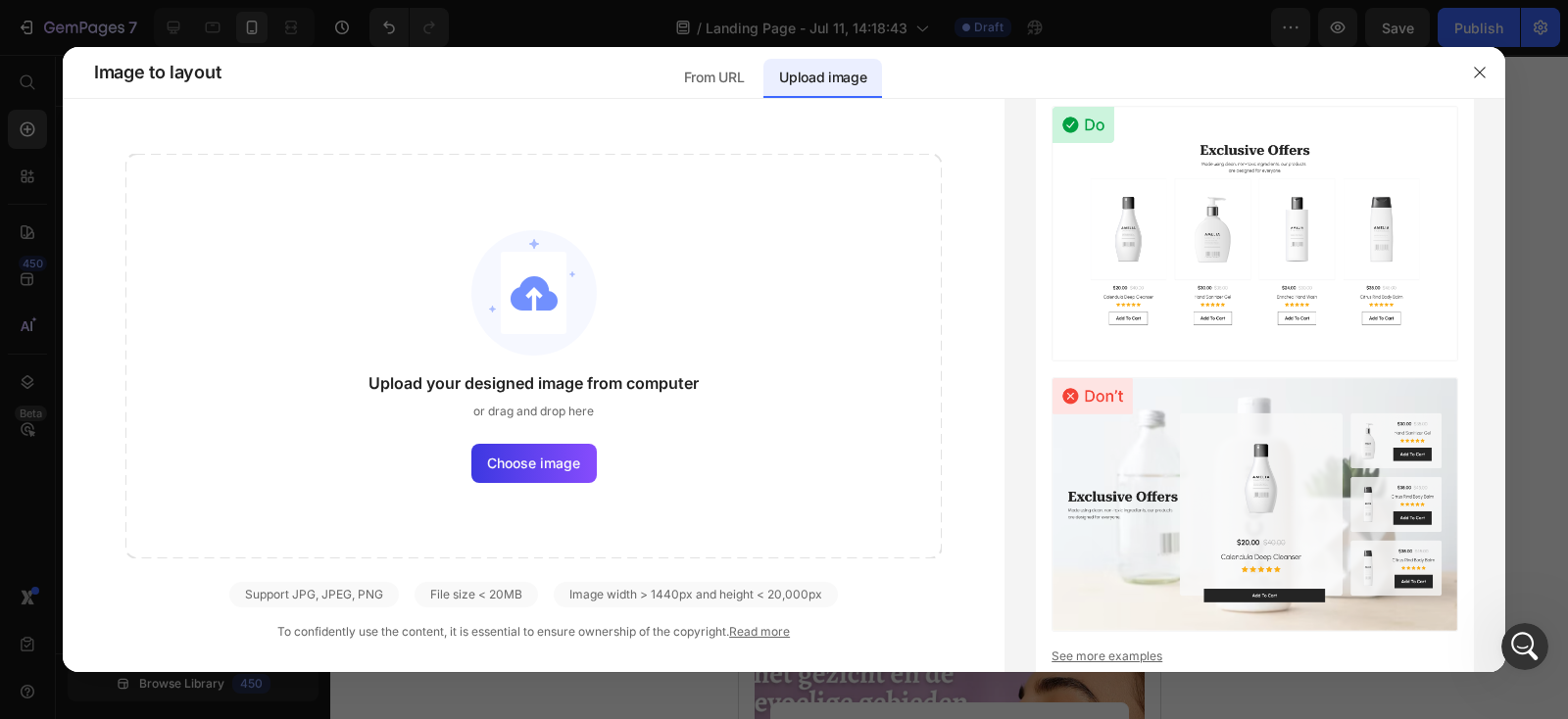 click 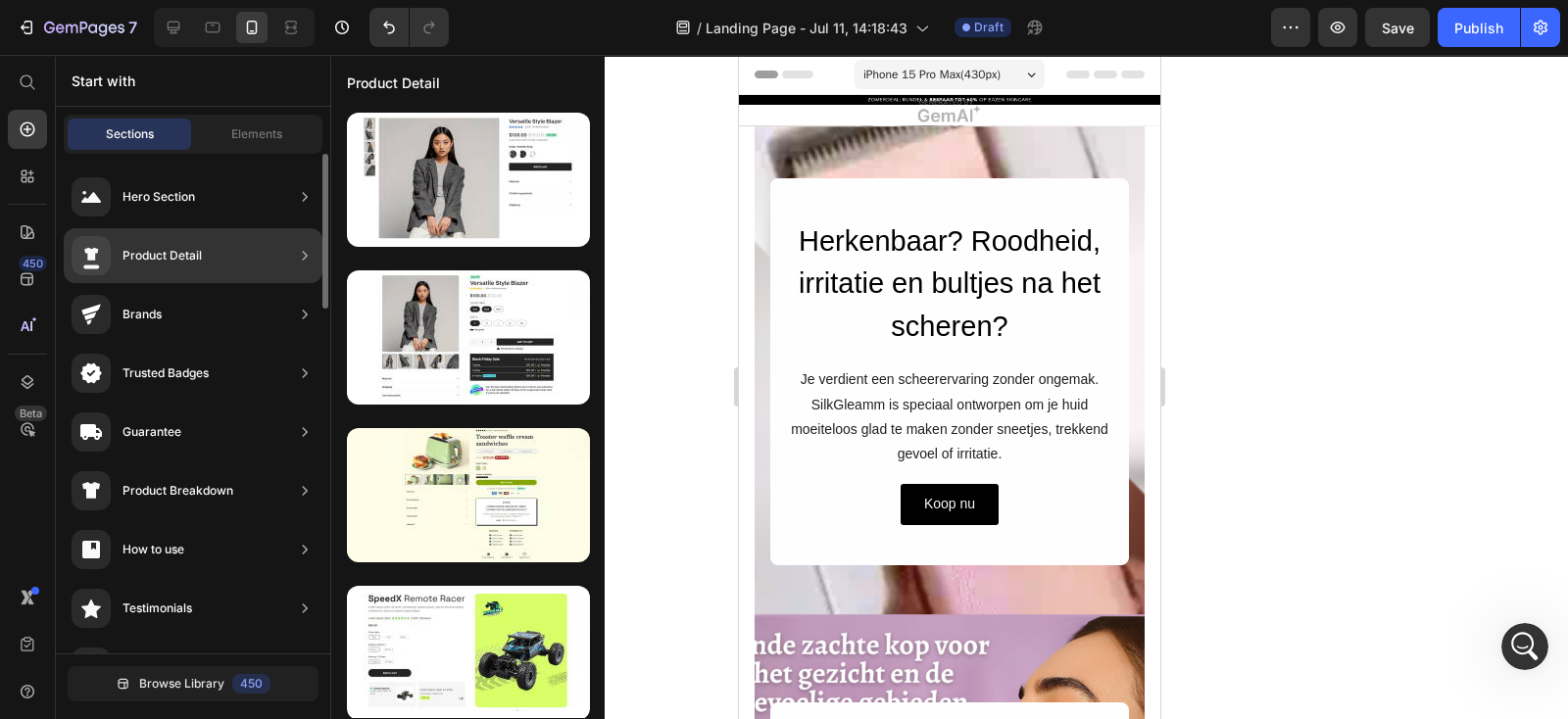 click on "Product Detail" at bounding box center [162, 256] 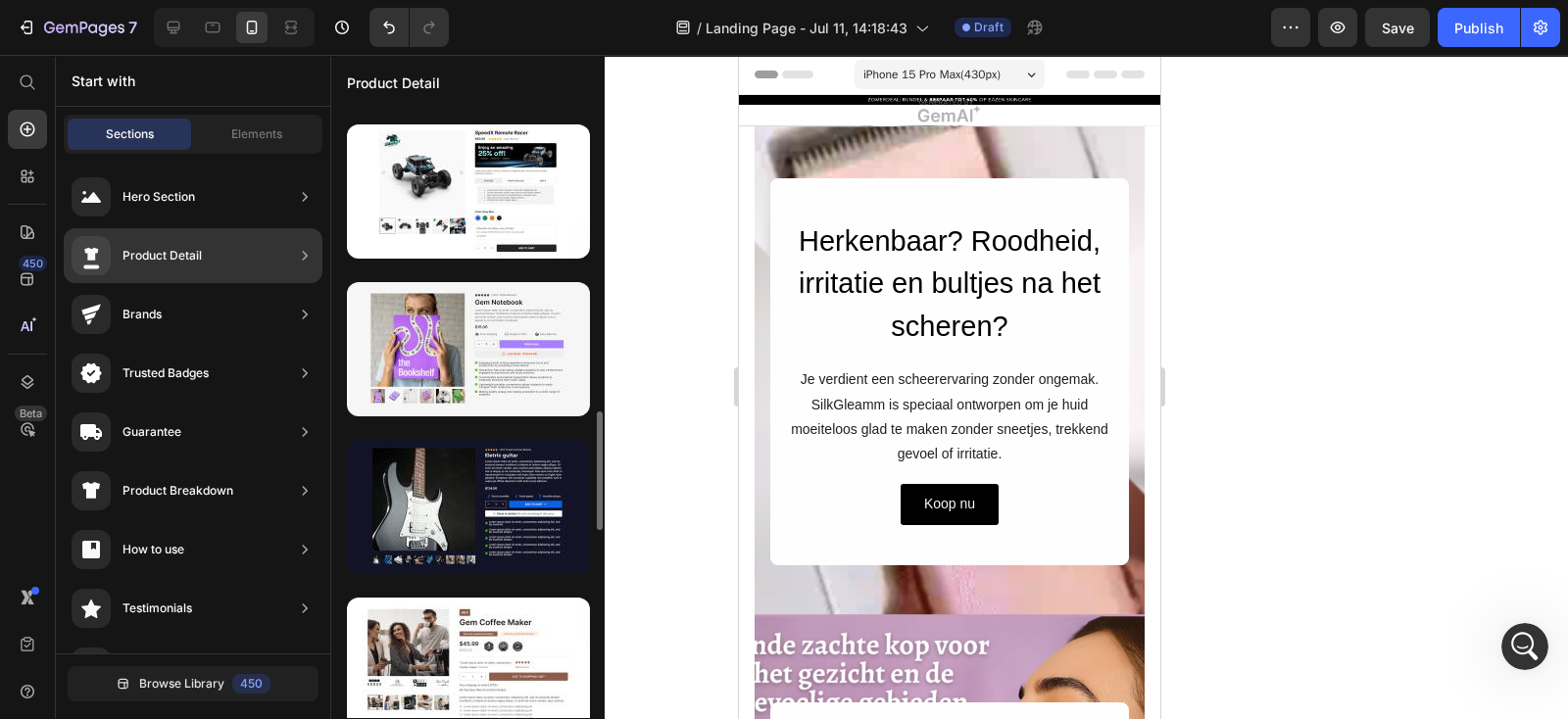 scroll, scrollTop: 1688, scrollLeft: 0, axis: vertical 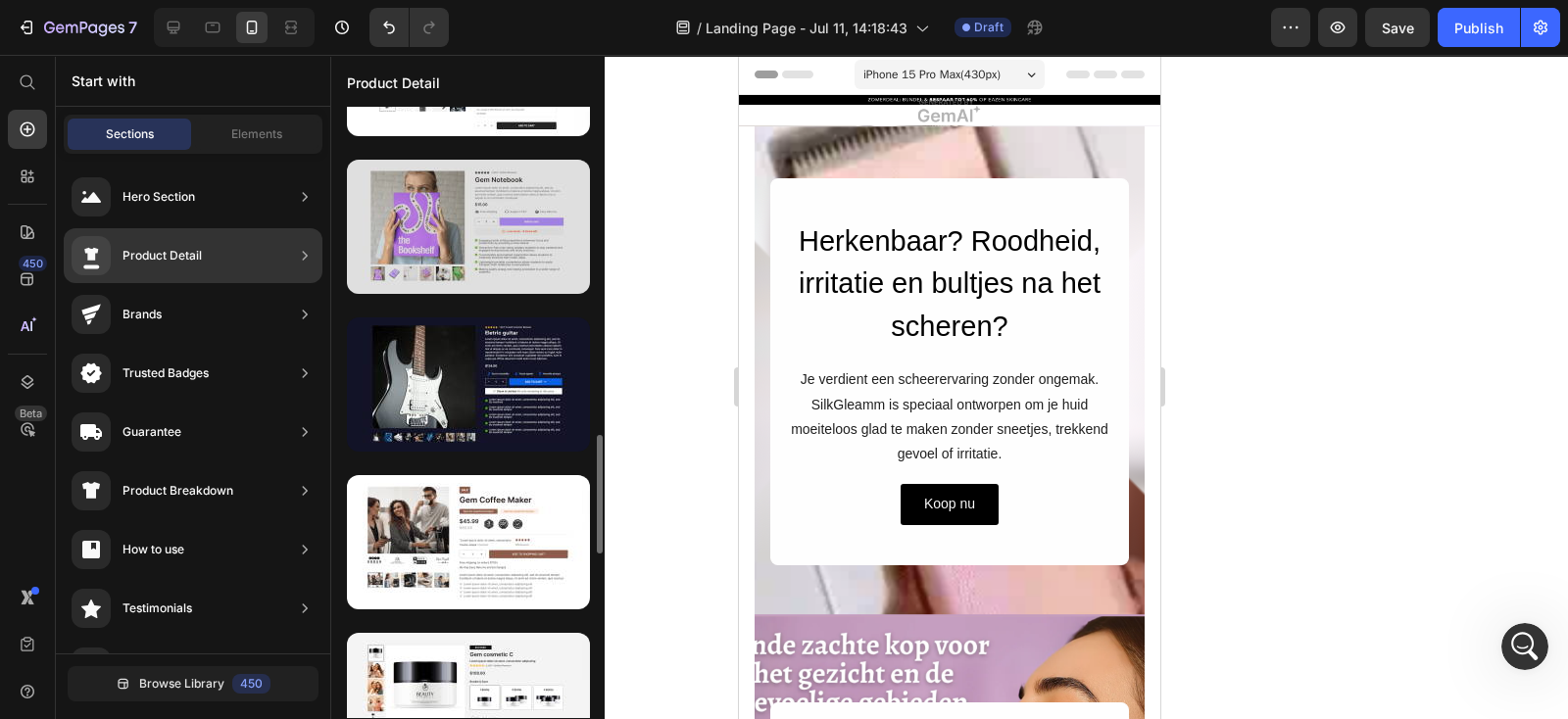 click at bounding box center [468, 226] 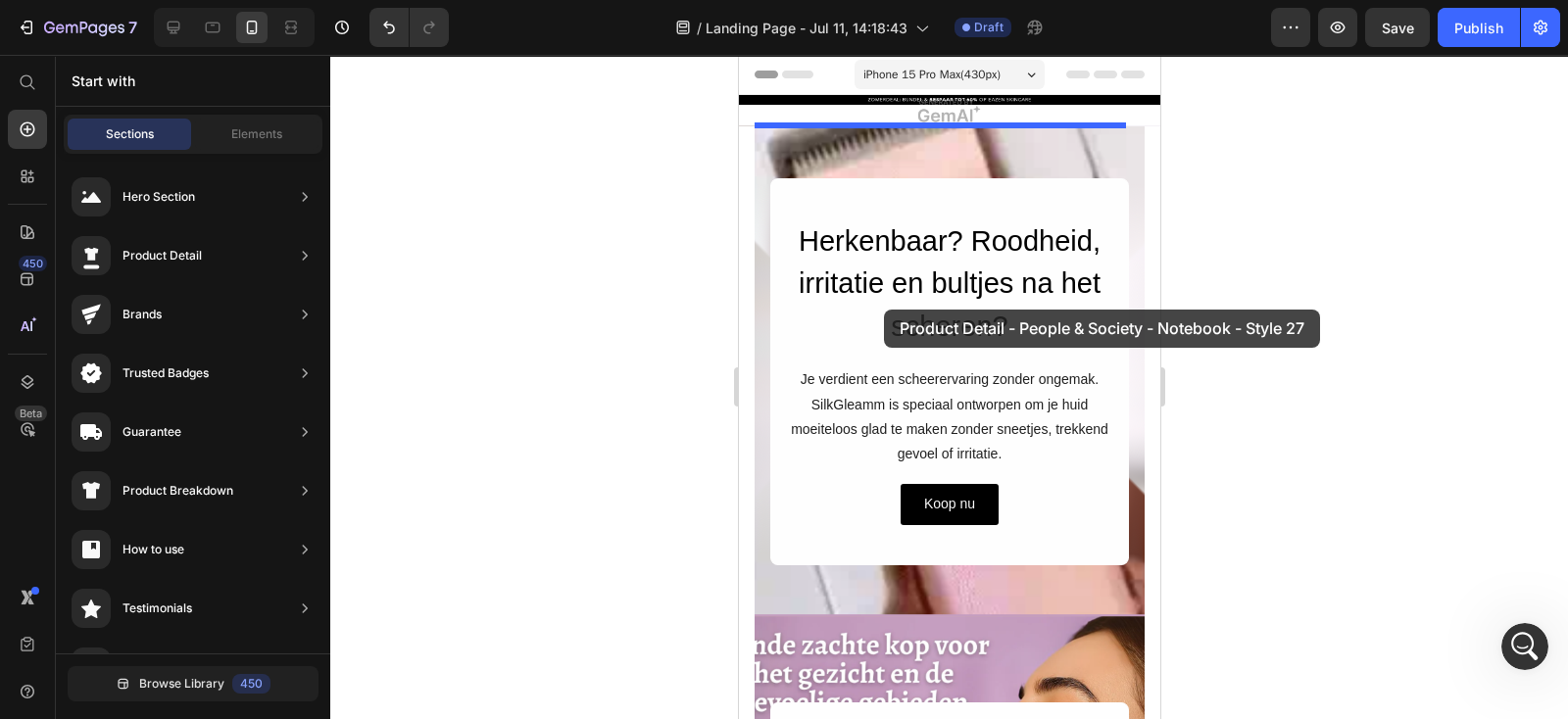 drag, startPoint x: 1223, startPoint y: 302, endPoint x: 884, endPoint y: 310, distance: 339.09438 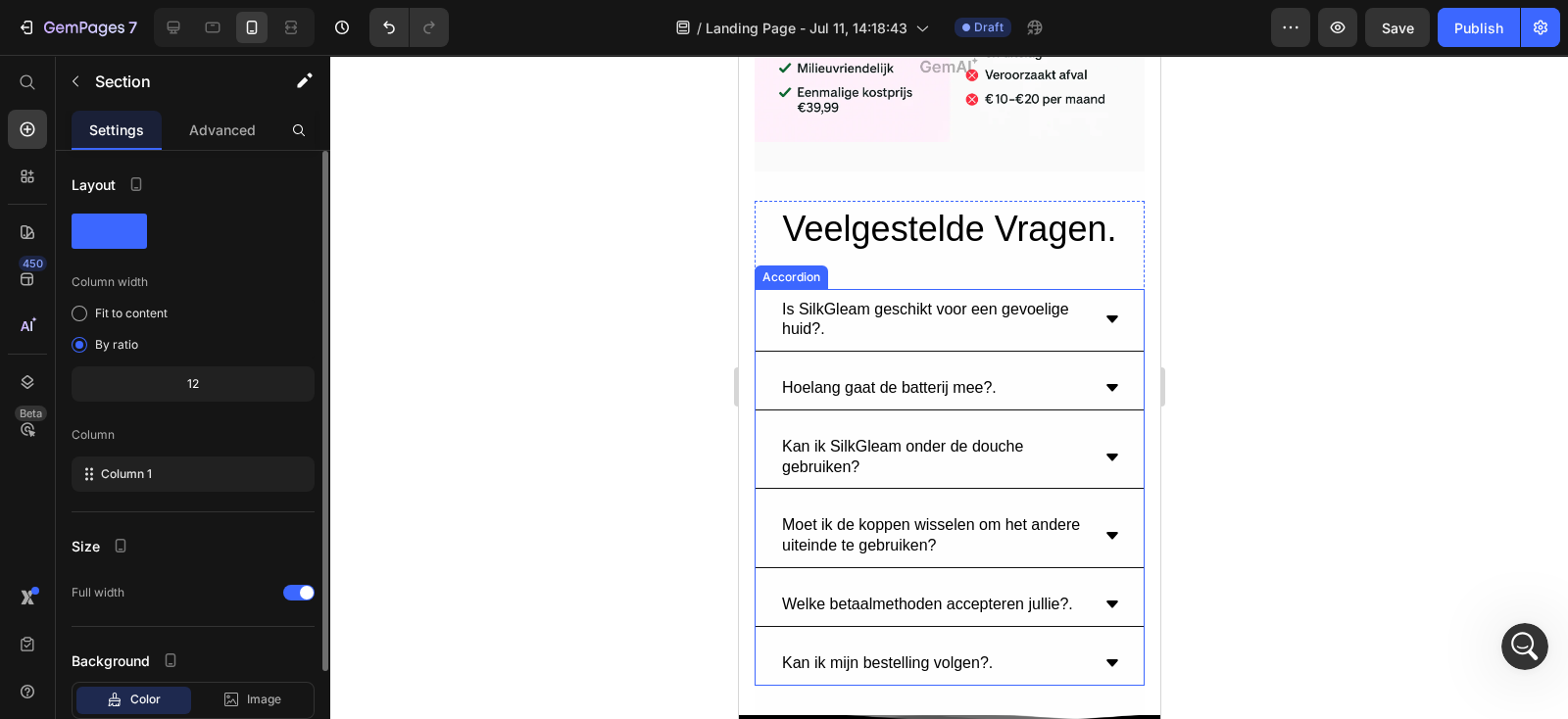 scroll, scrollTop: 2571, scrollLeft: 0, axis: vertical 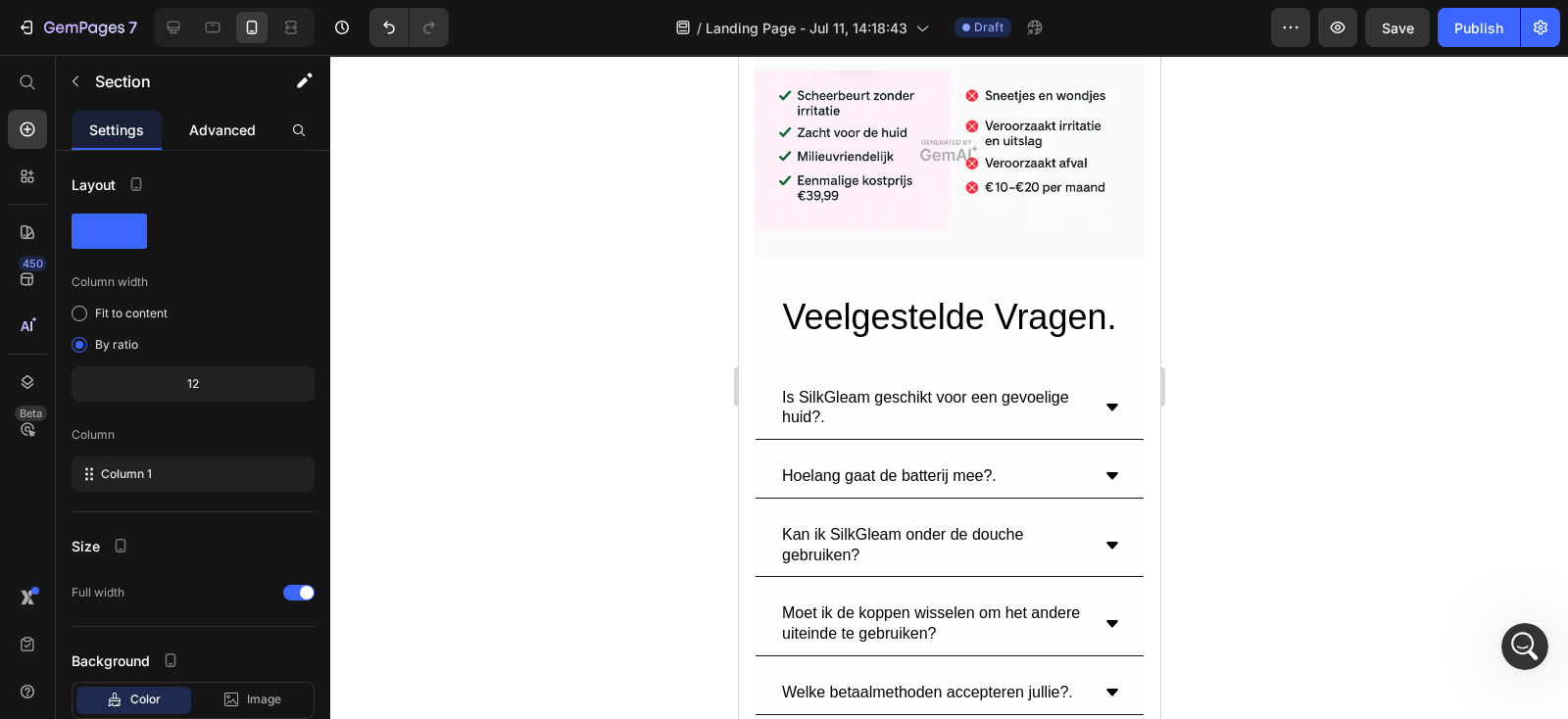 click on "Advanced" at bounding box center [222, 129] 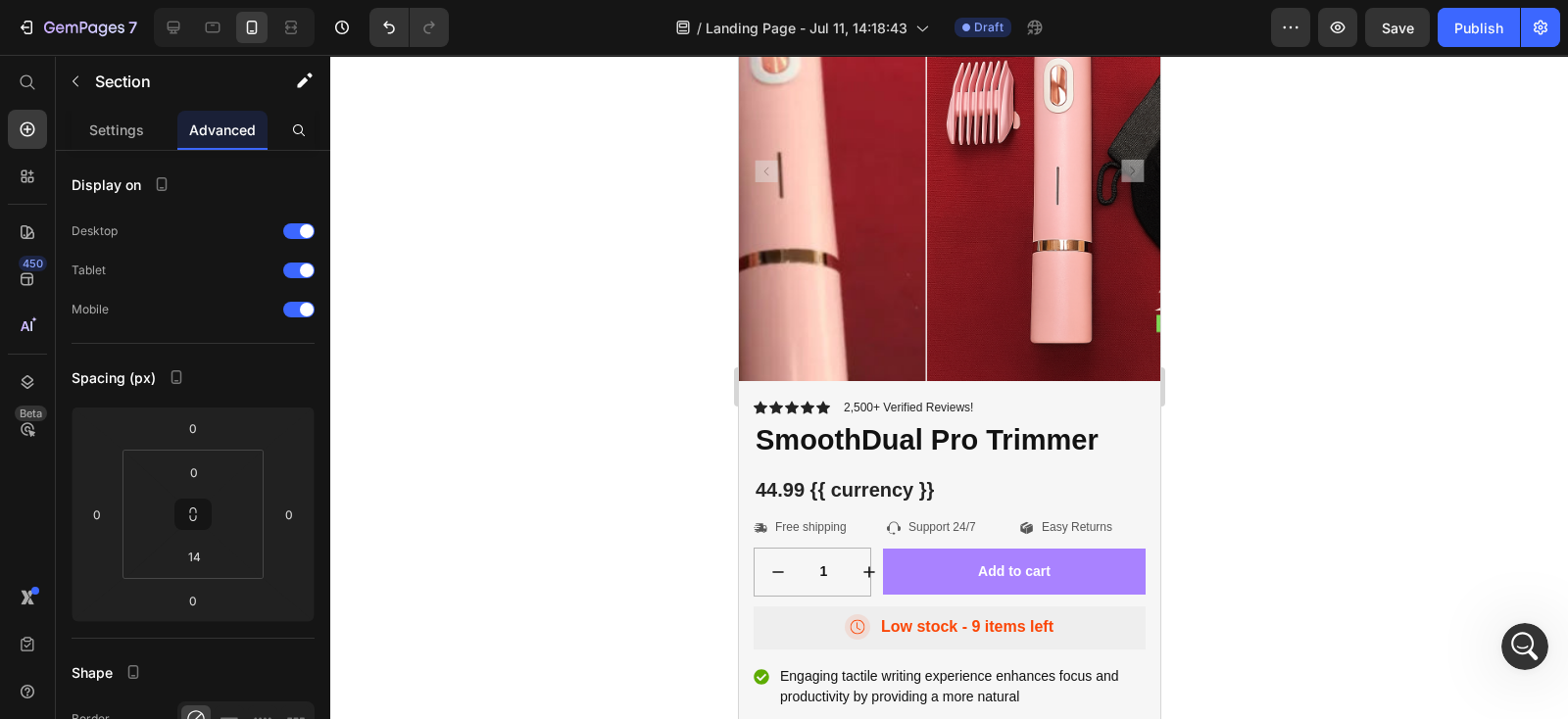 scroll, scrollTop: 0, scrollLeft: 0, axis: both 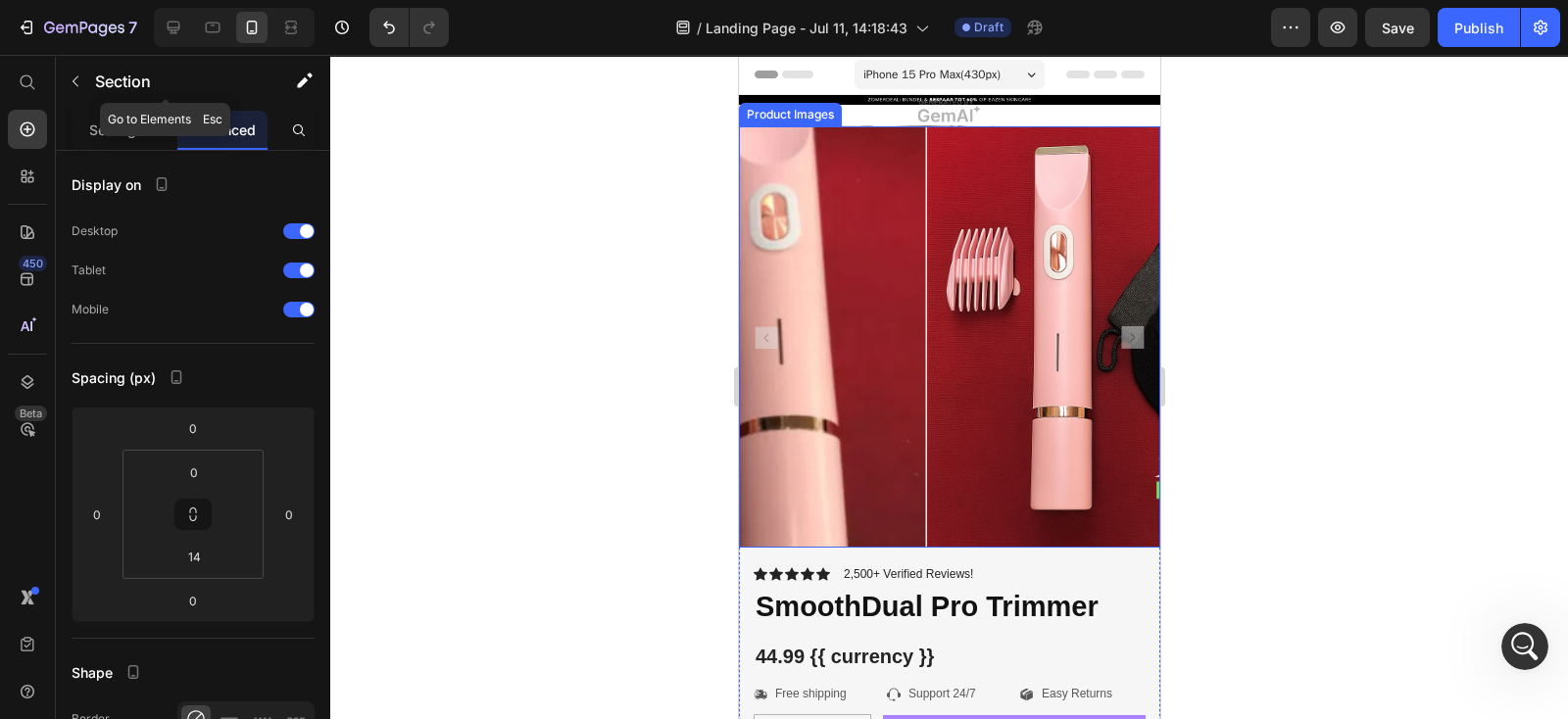 click 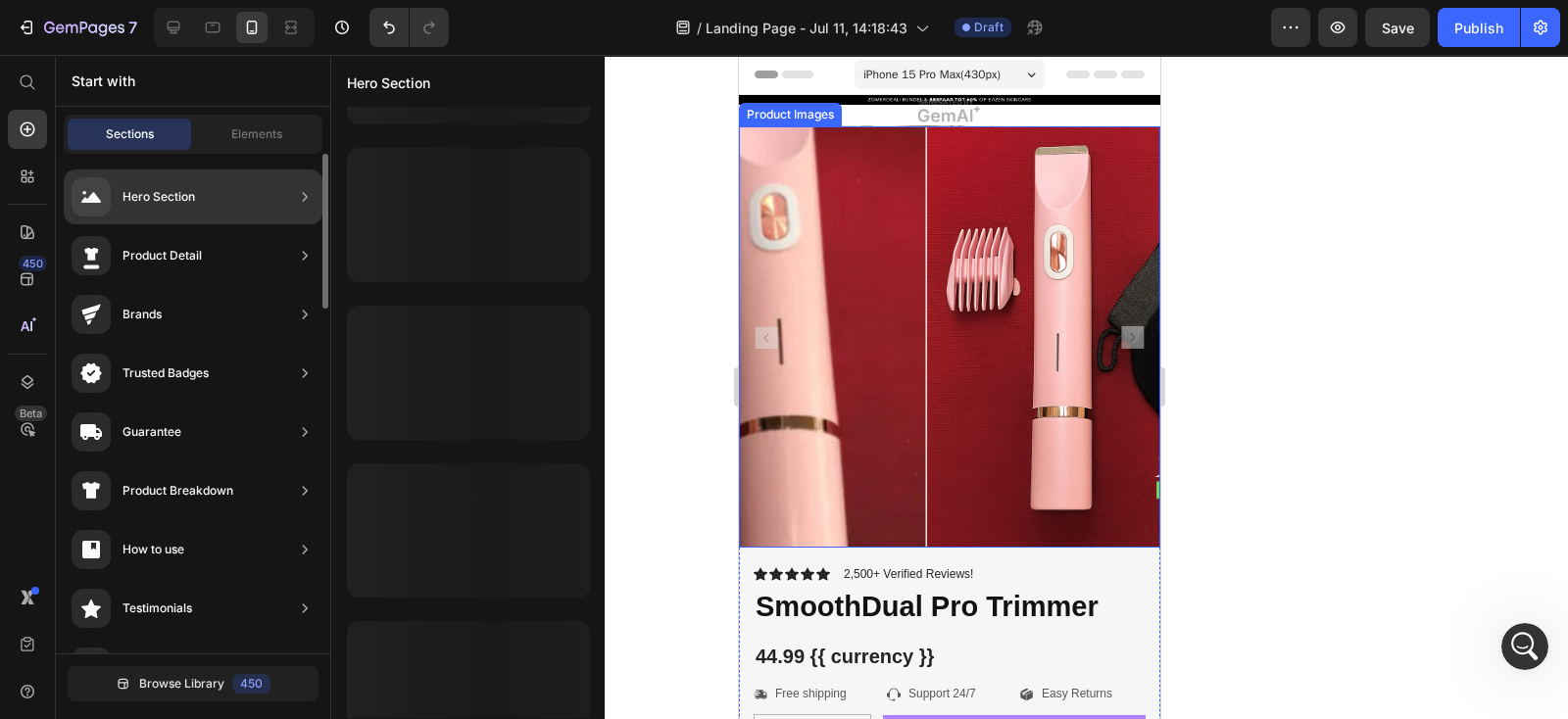 scroll, scrollTop: 953, scrollLeft: 0, axis: vertical 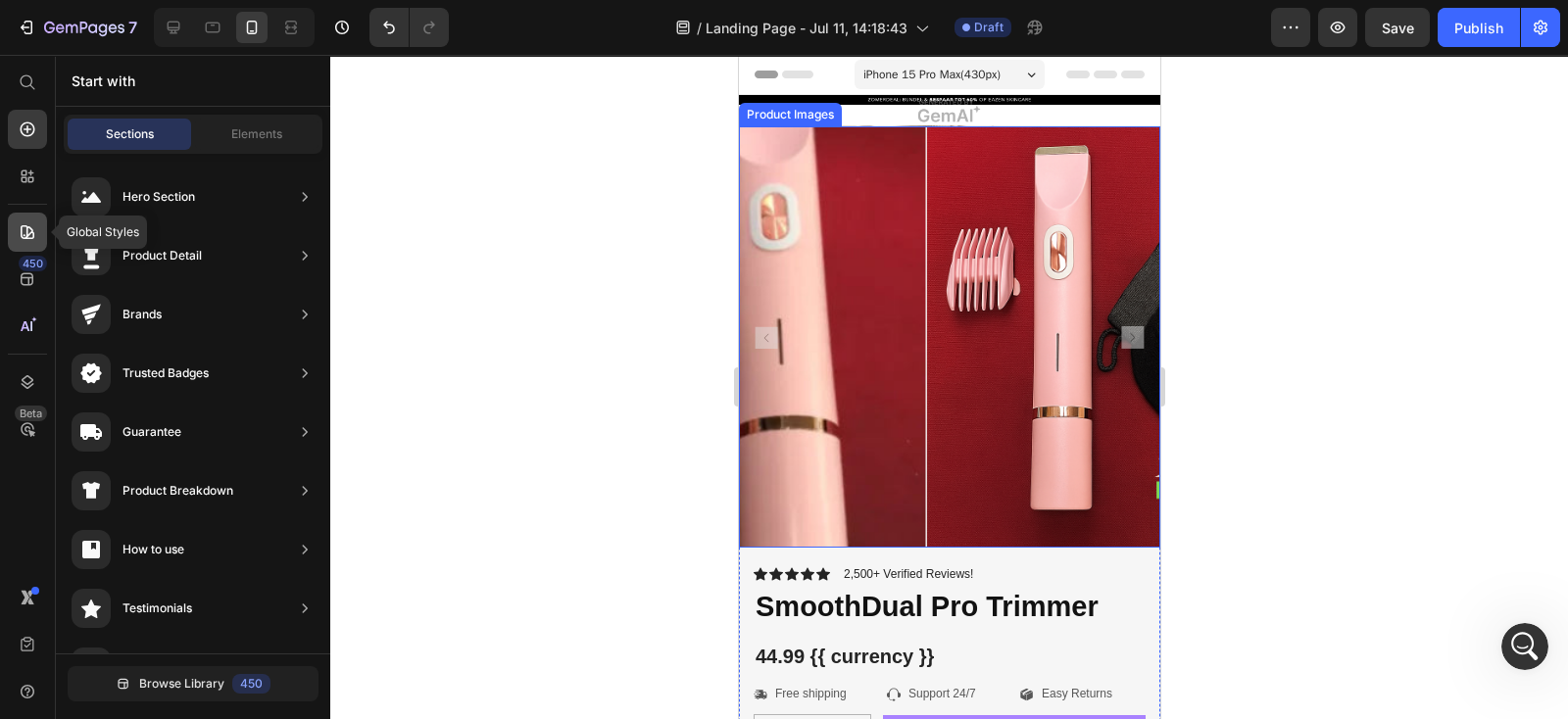 click 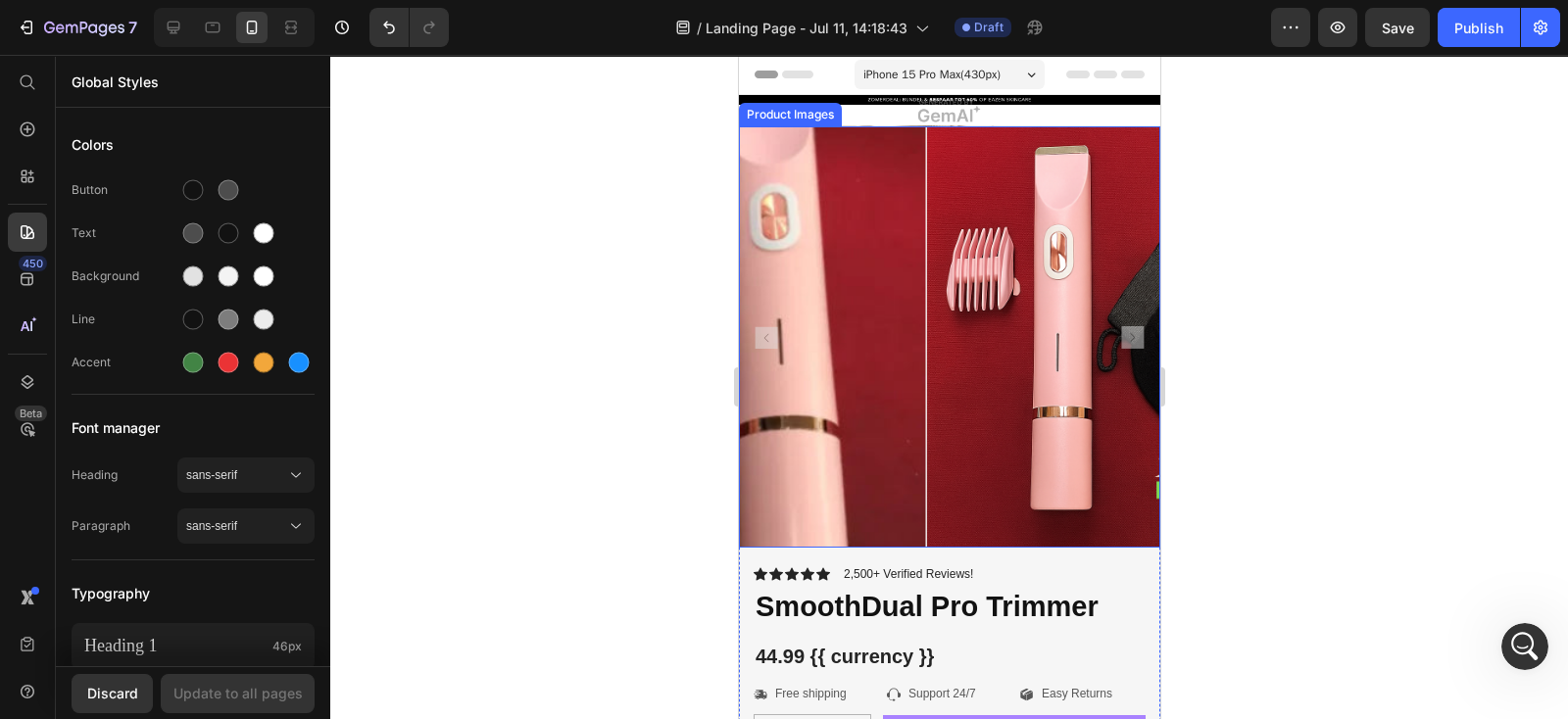 scroll, scrollTop: 489, scrollLeft: 0, axis: vertical 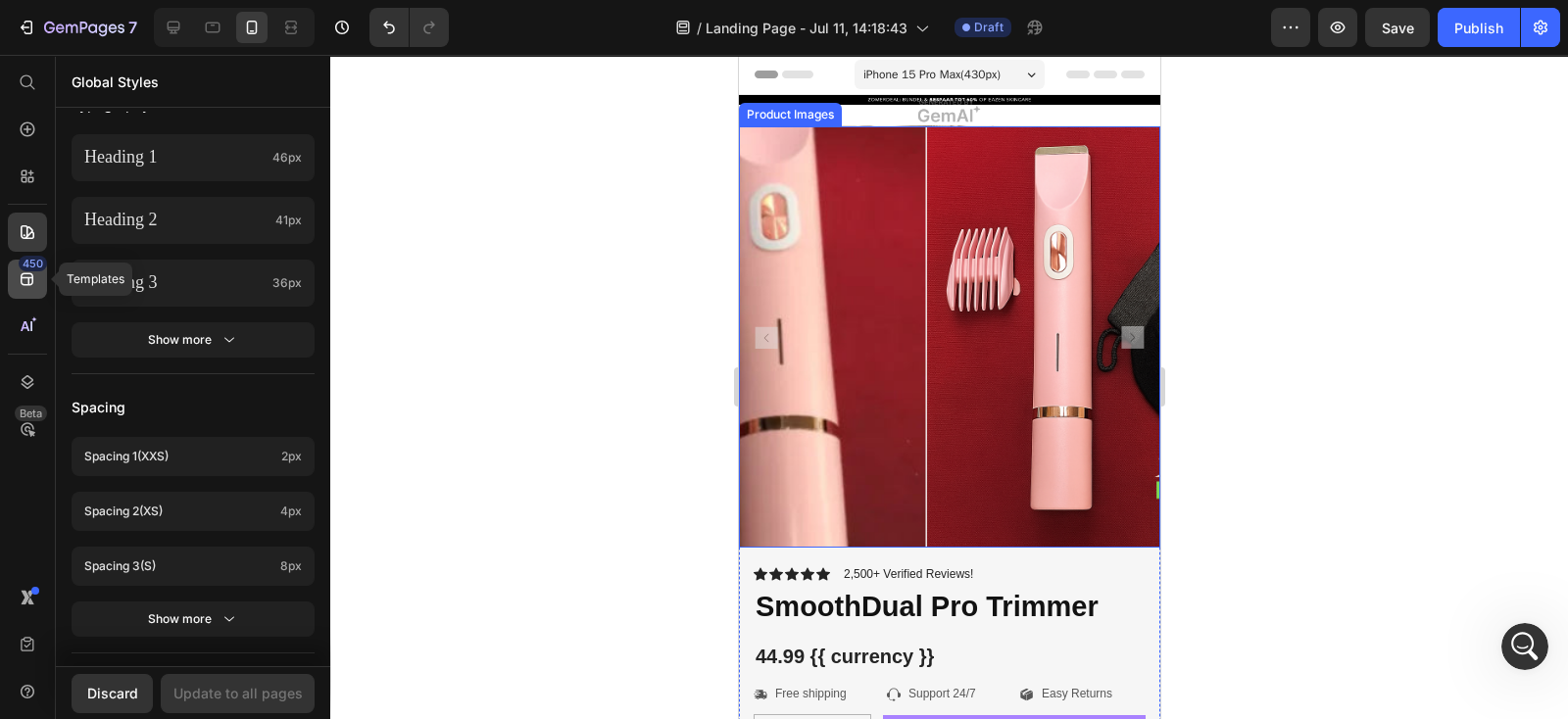 click 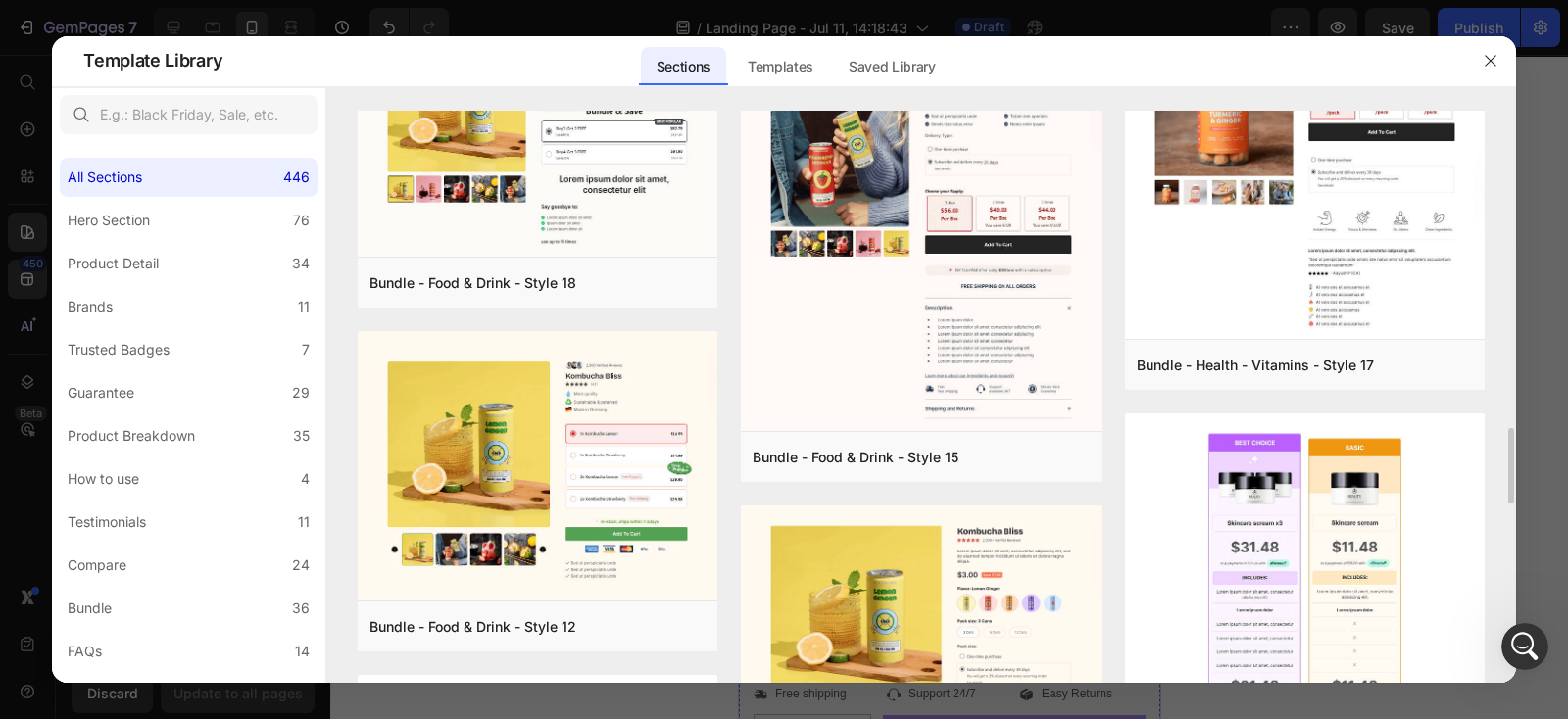 scroll, scrollTop: 2511, scrollLeft: 0, axis: vertical 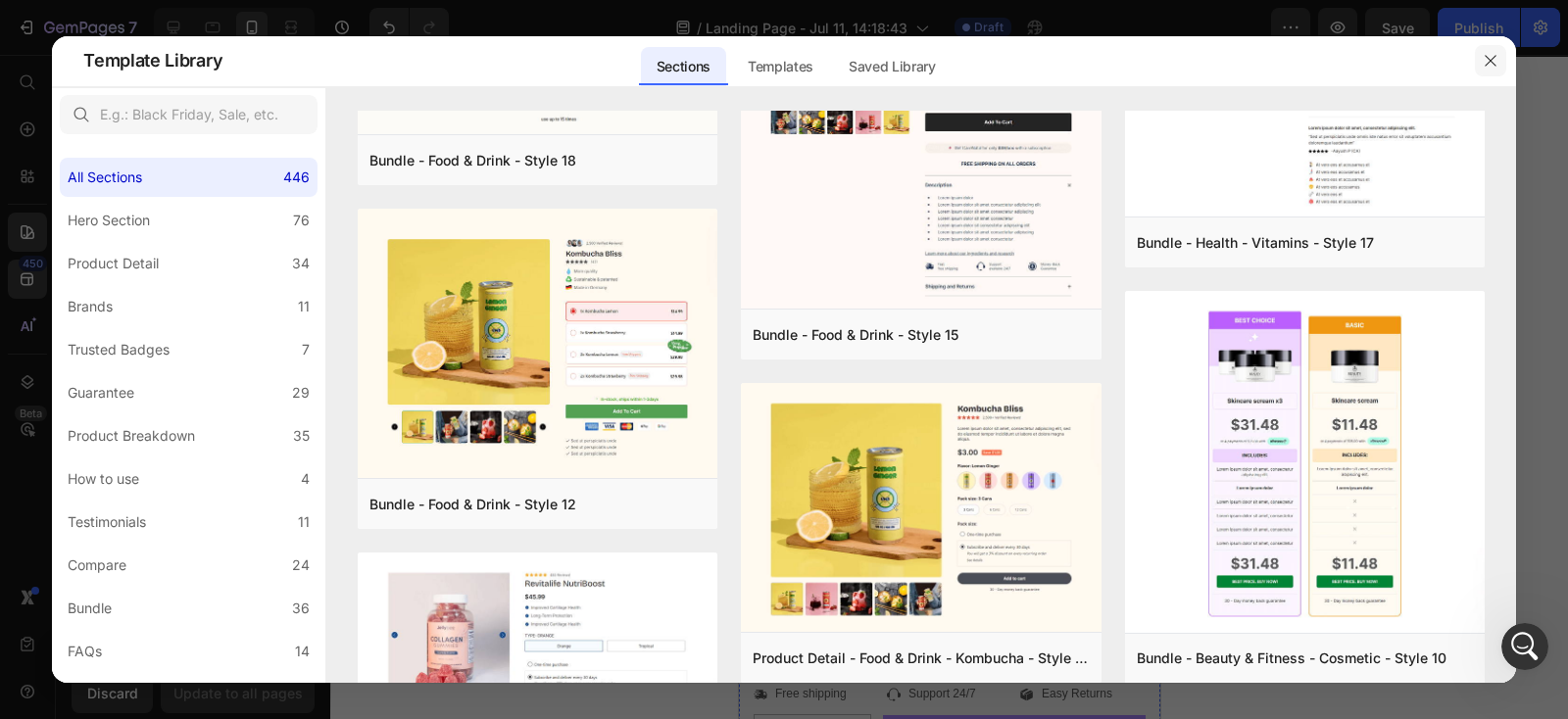 click at bounding box center [1491, 61] 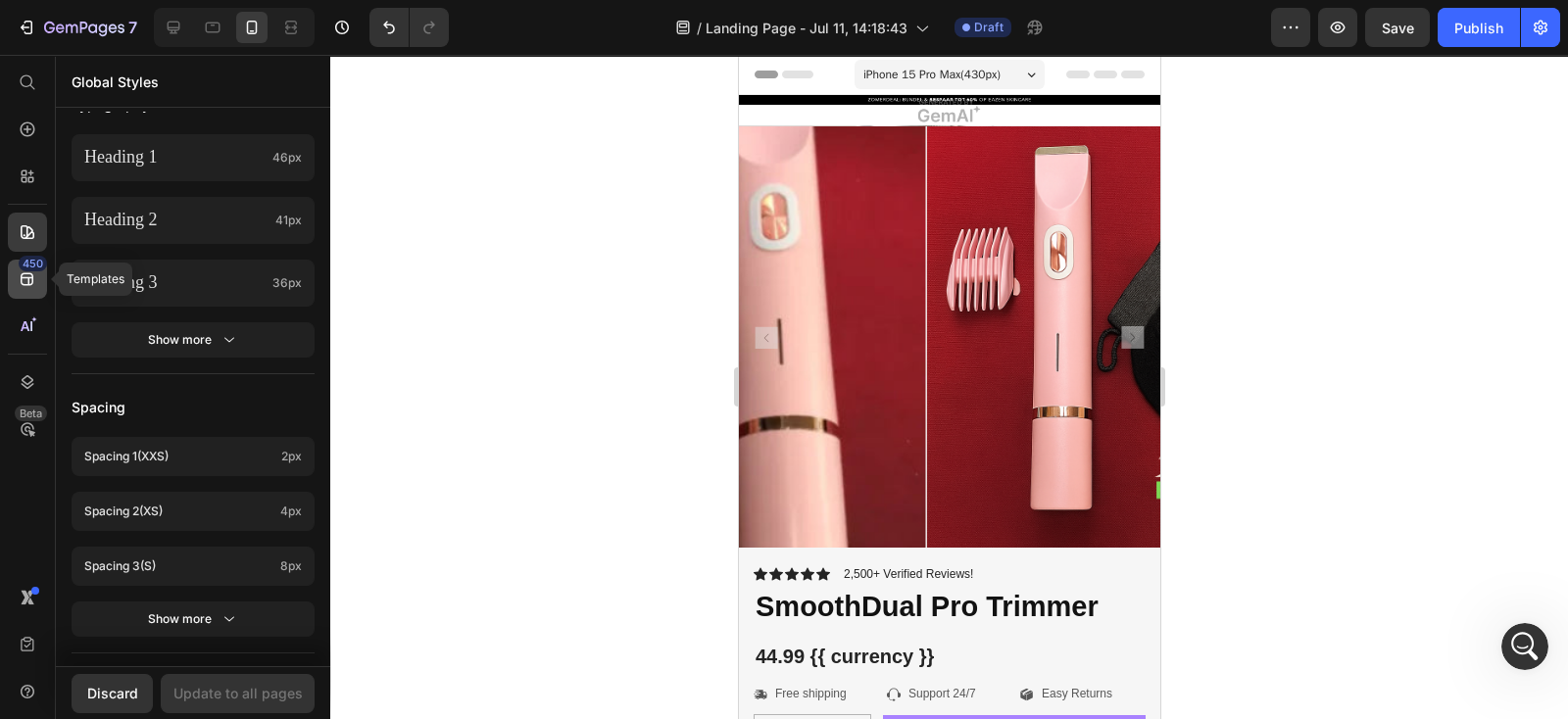 click 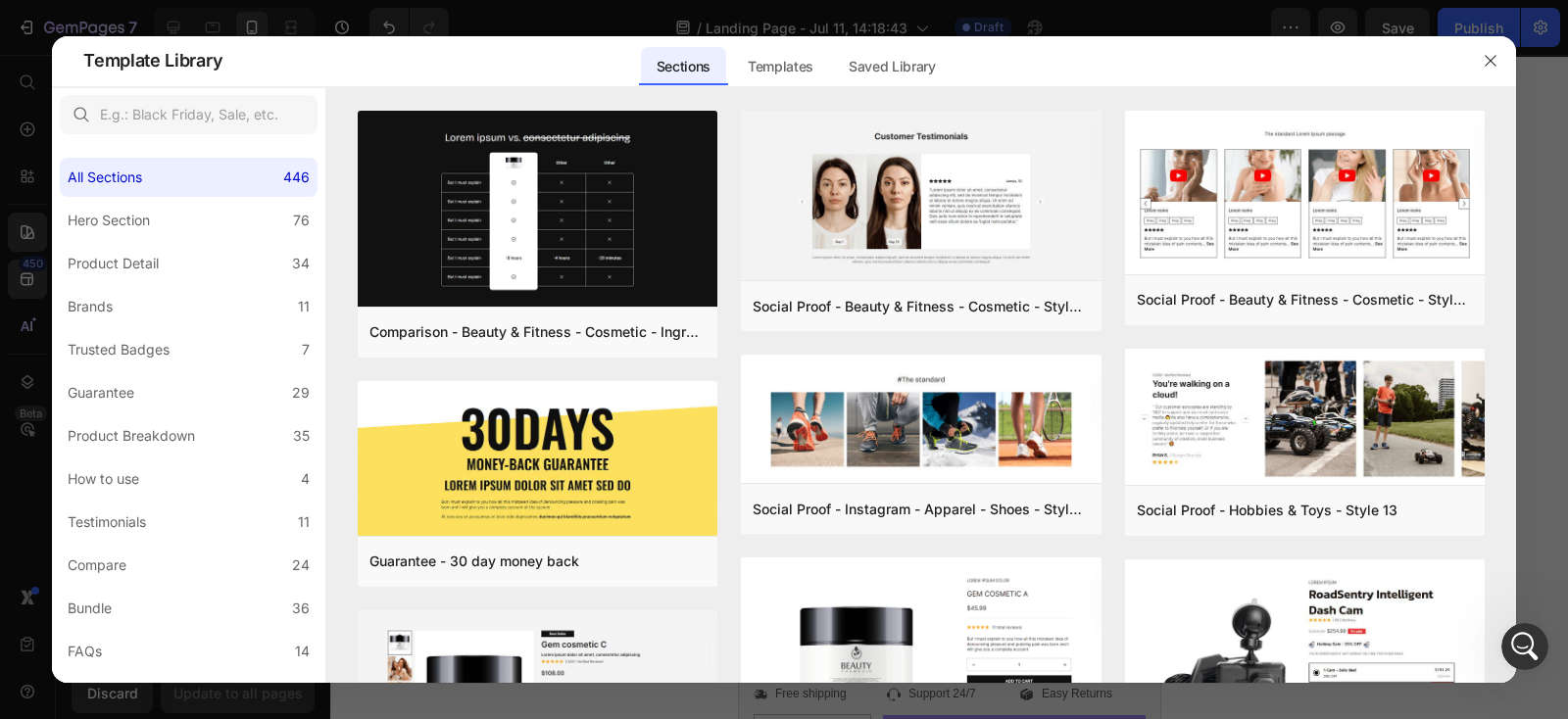 click at bounding box center [784, 360] 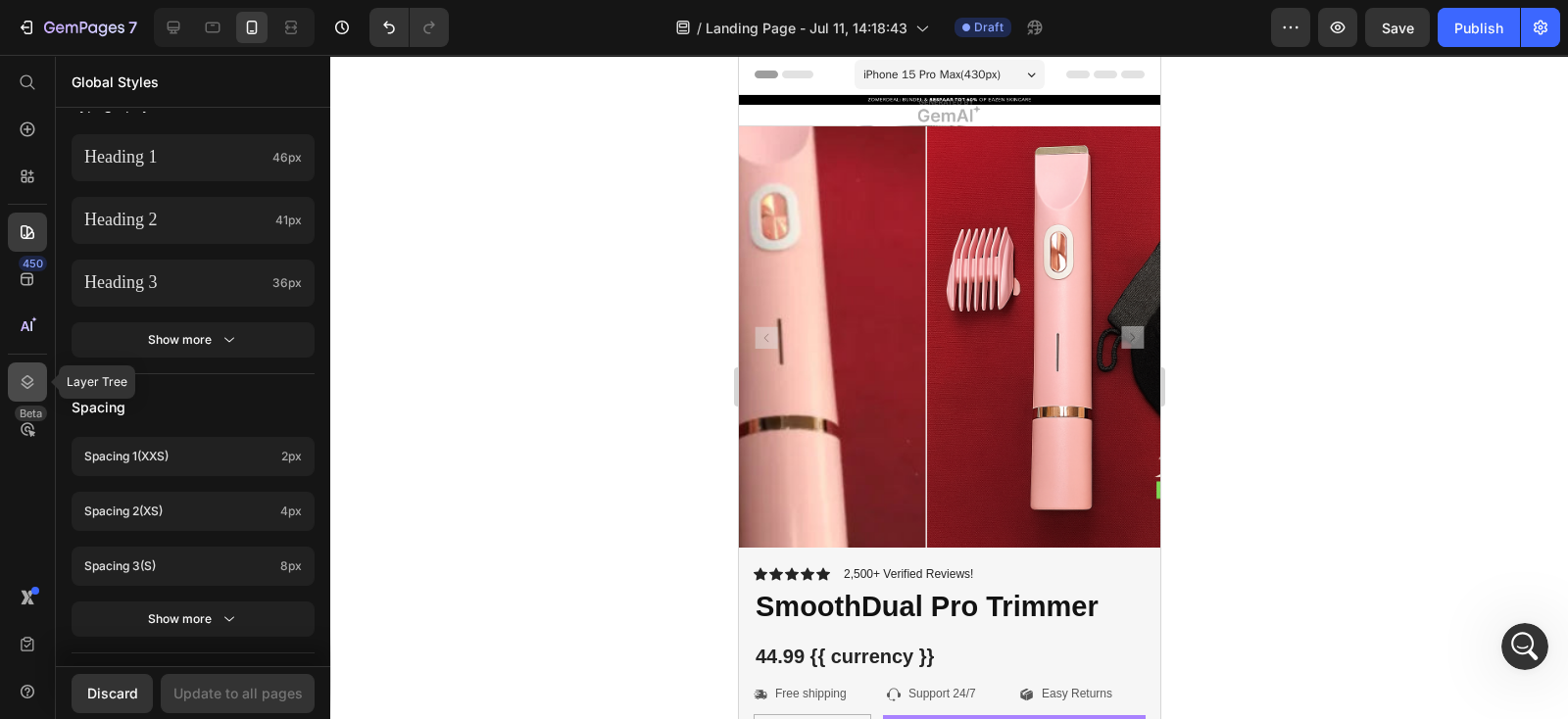 click 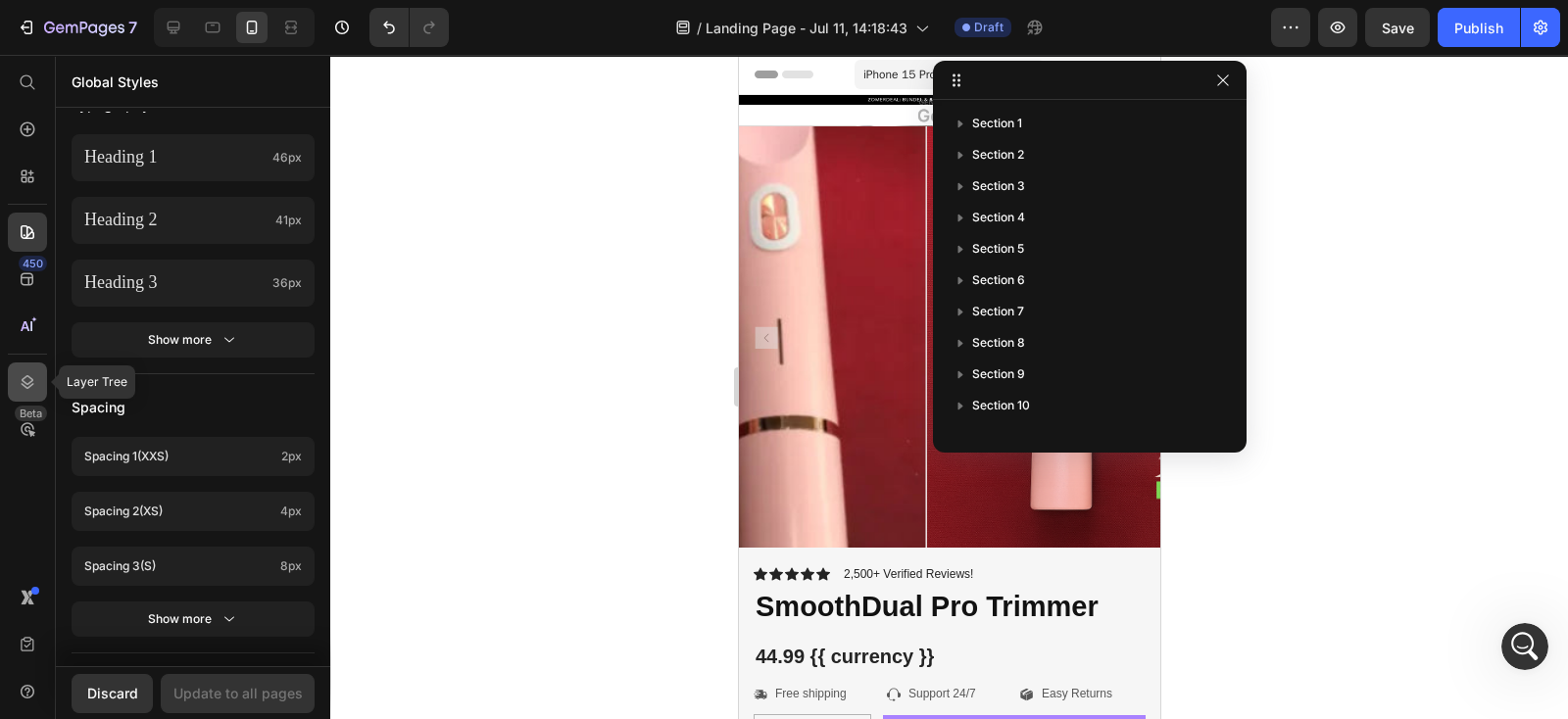 click 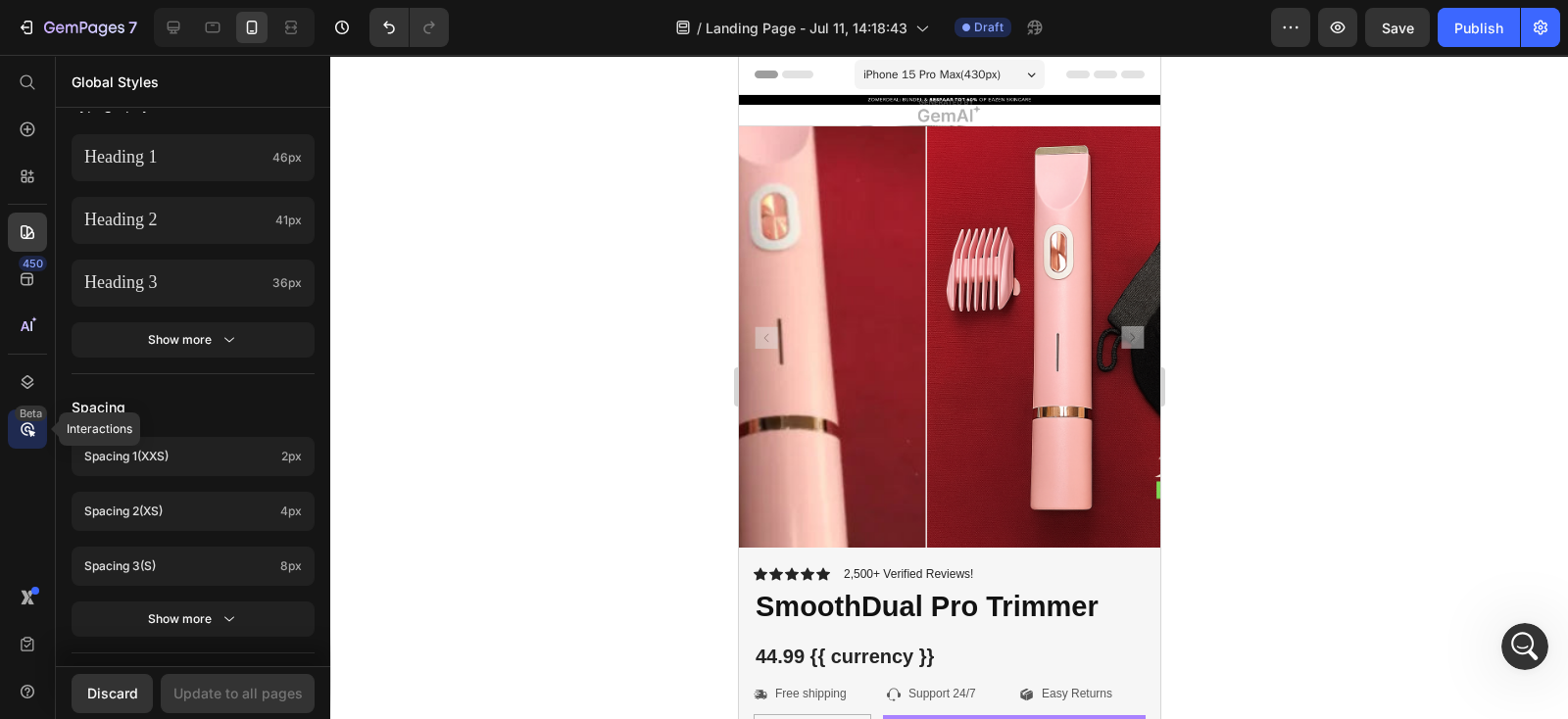 click on "Beta" at bounding box center (30, 413) 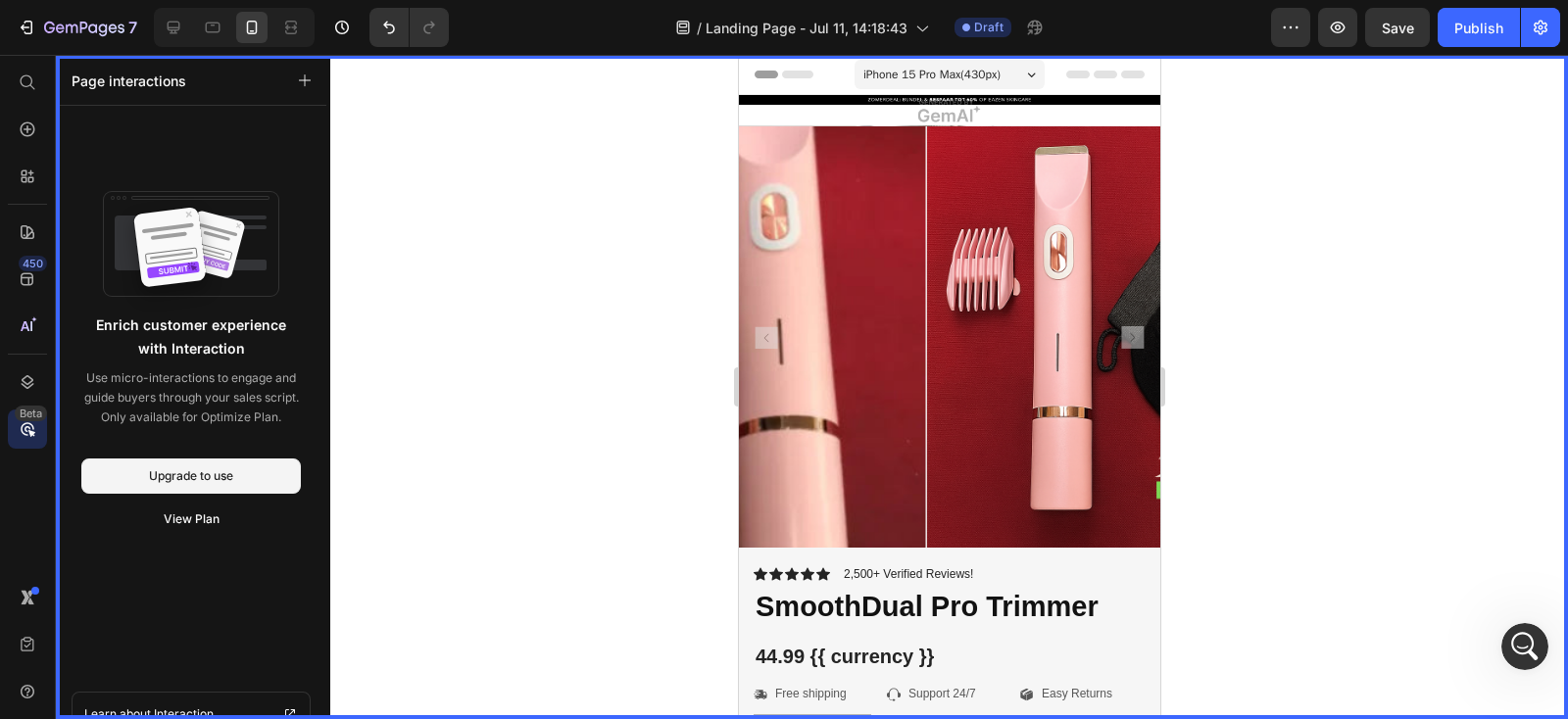 click 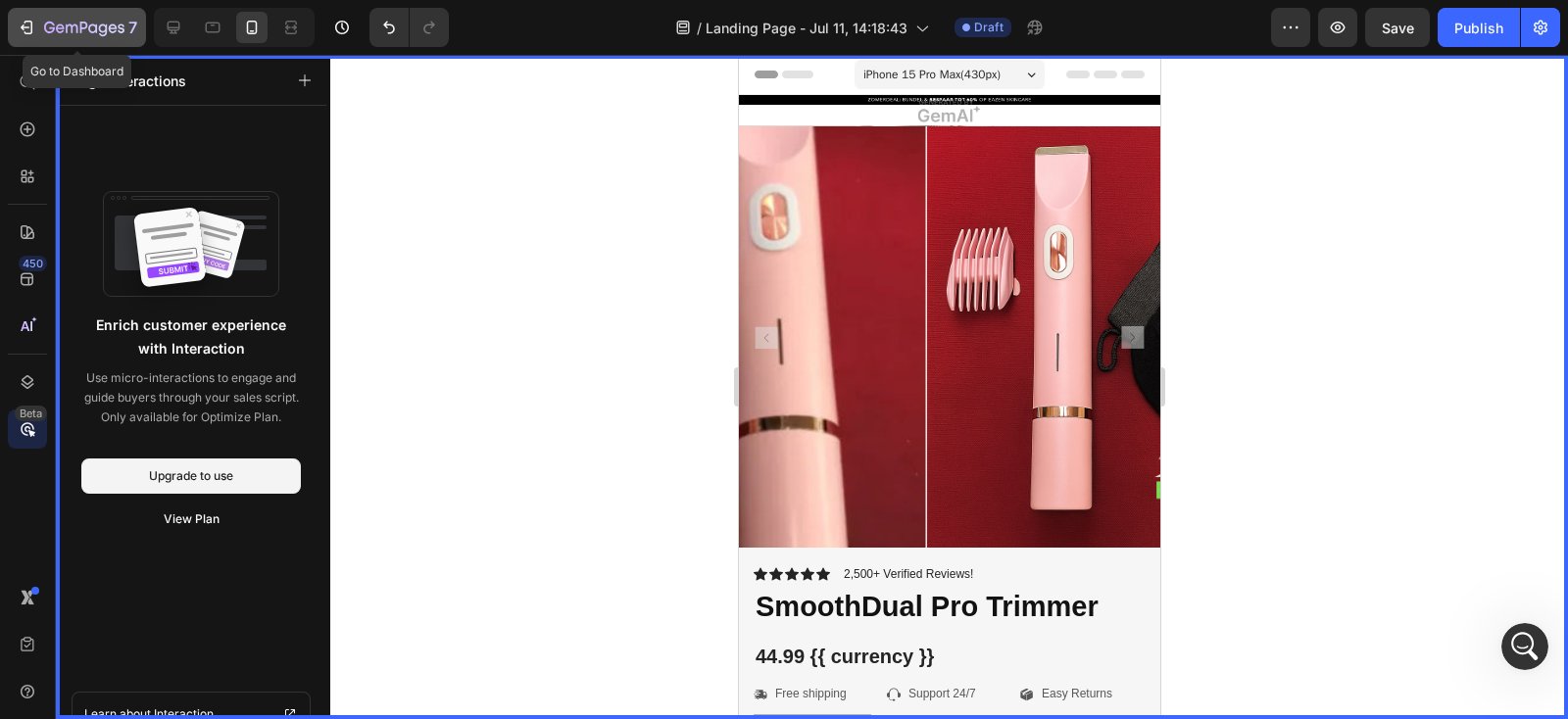 click 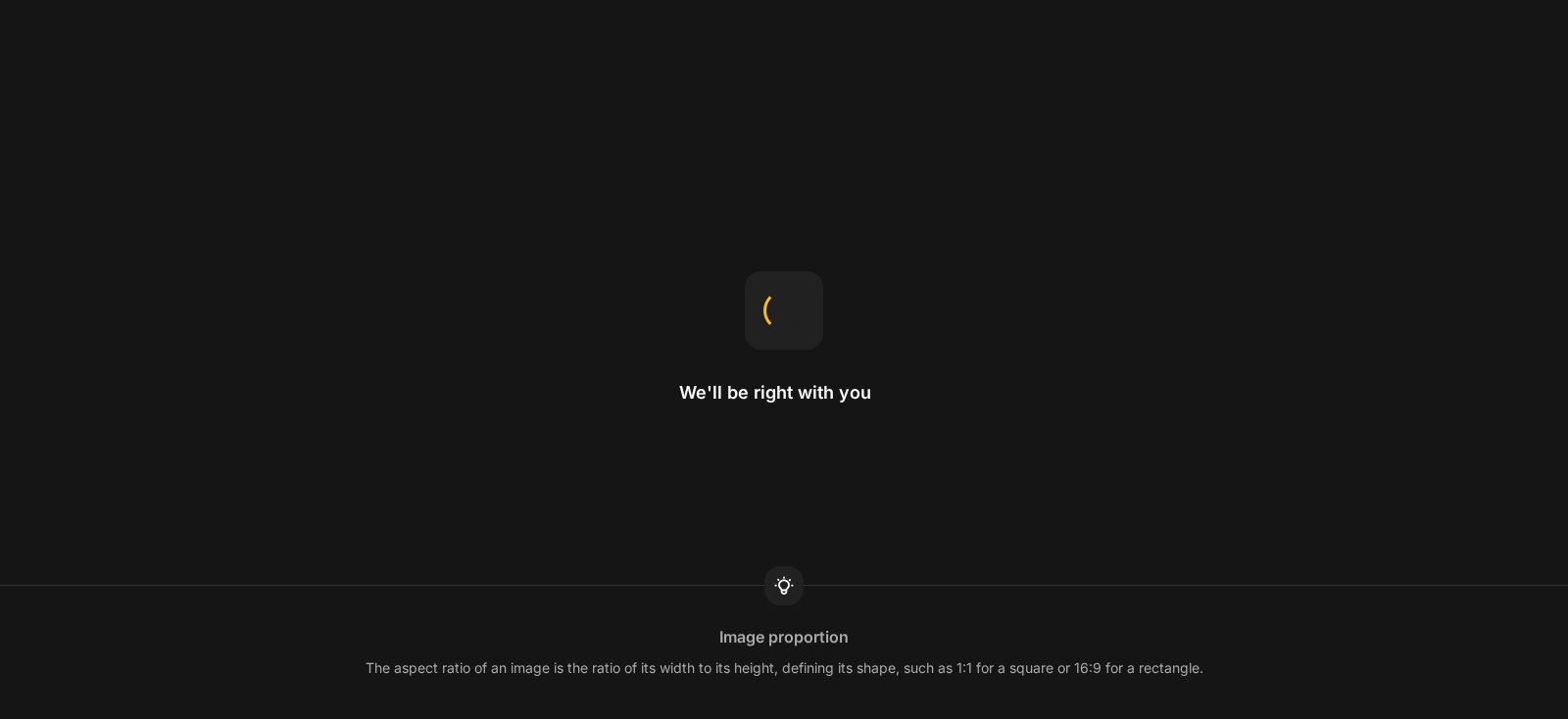 scroll, scrollTop: 0, scrollLeft: 0, axis: both 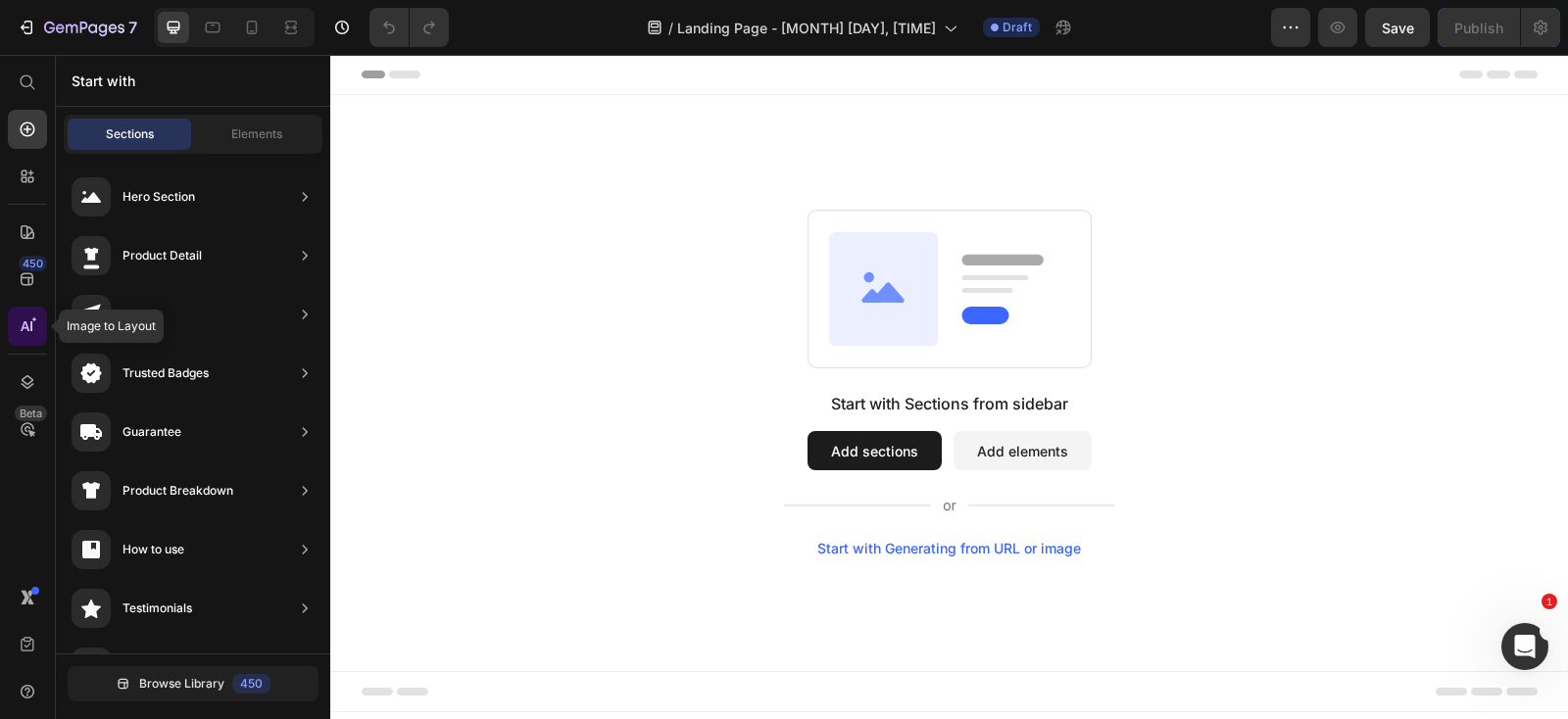 click 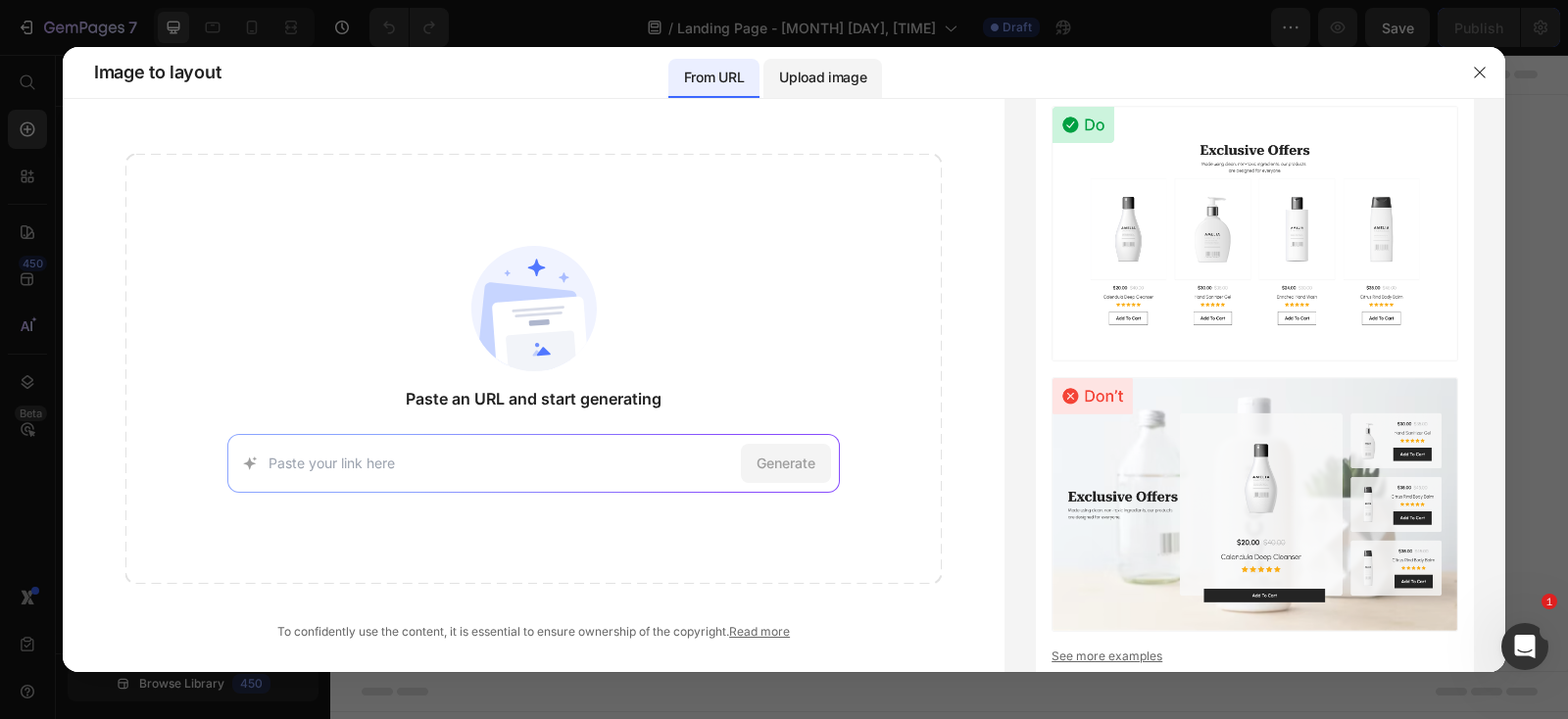 click on "Upload image" at bounding box center (822, 77) 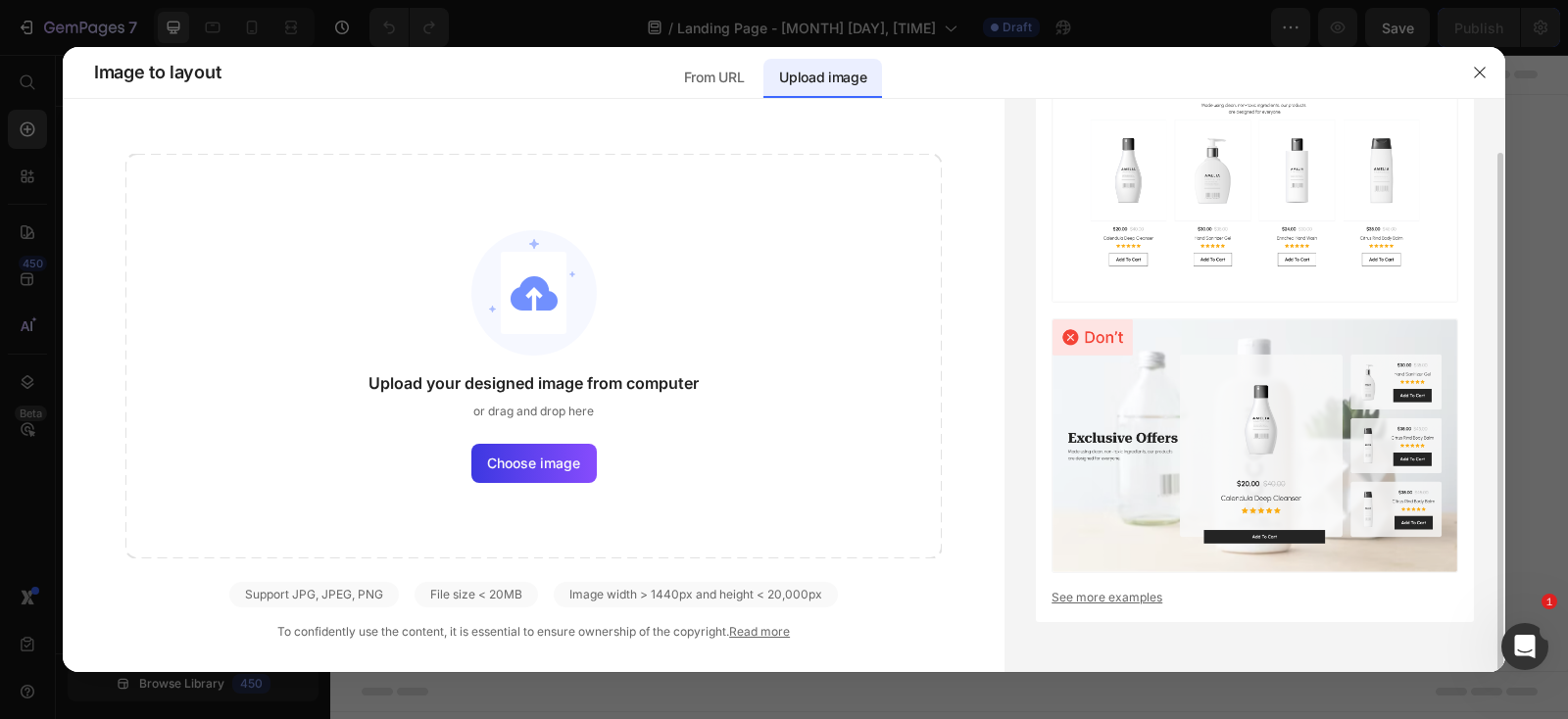 scroll, scrollTop: 0, scrollLeft: 0, axis: both 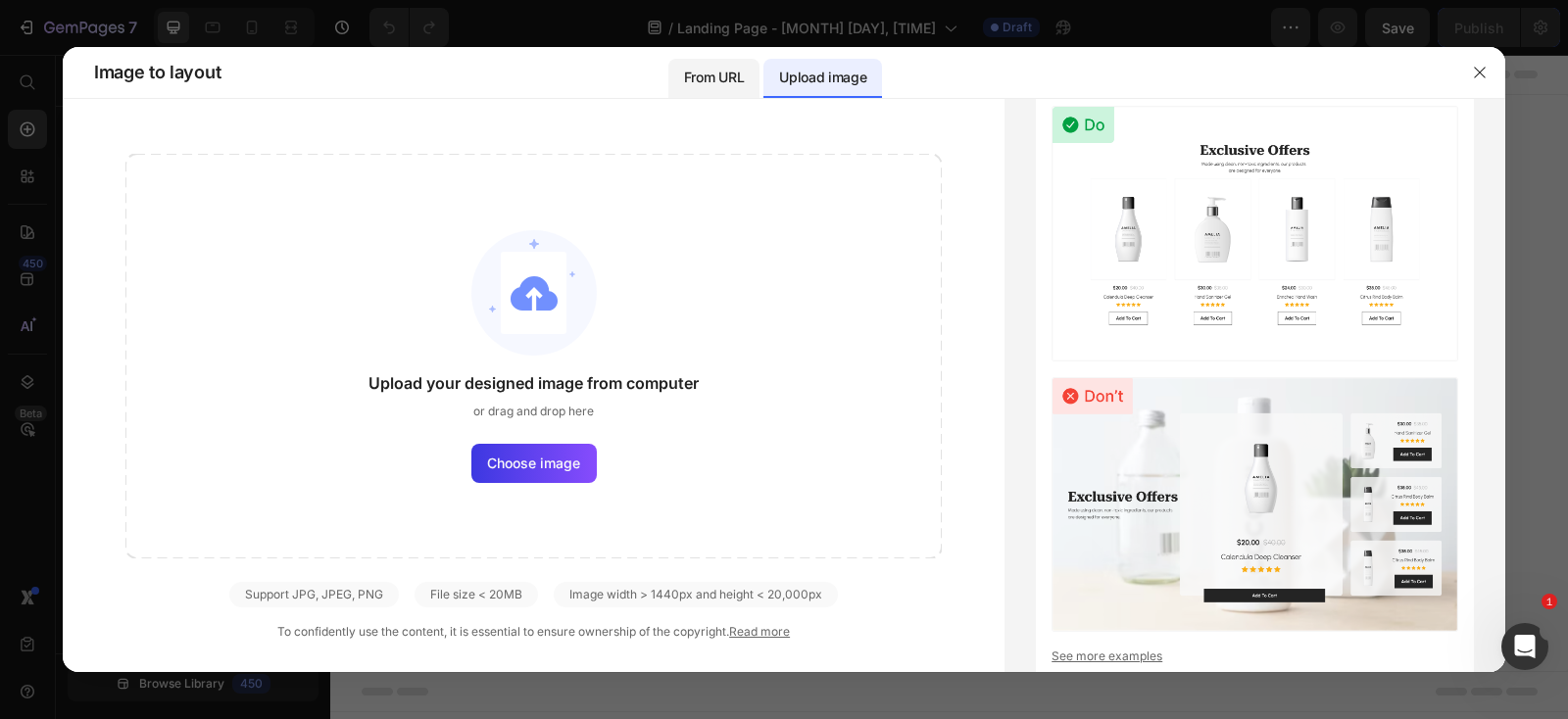 click on "From URL" at bounding box center (713, 77) 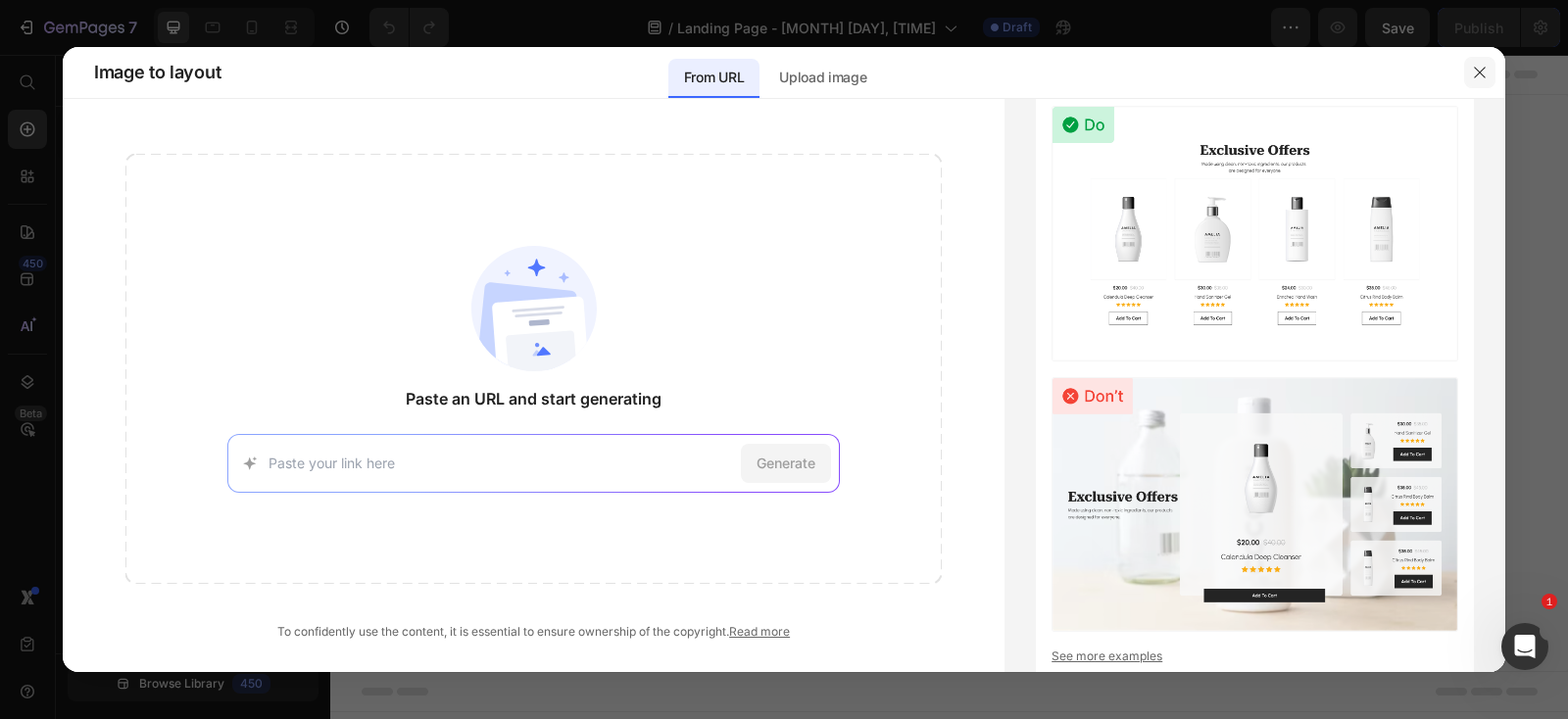 drag, startPoint x: 1469, startPoint y: 68, endPoint x: 1139, endPoint y: 13, distance: 334.55194 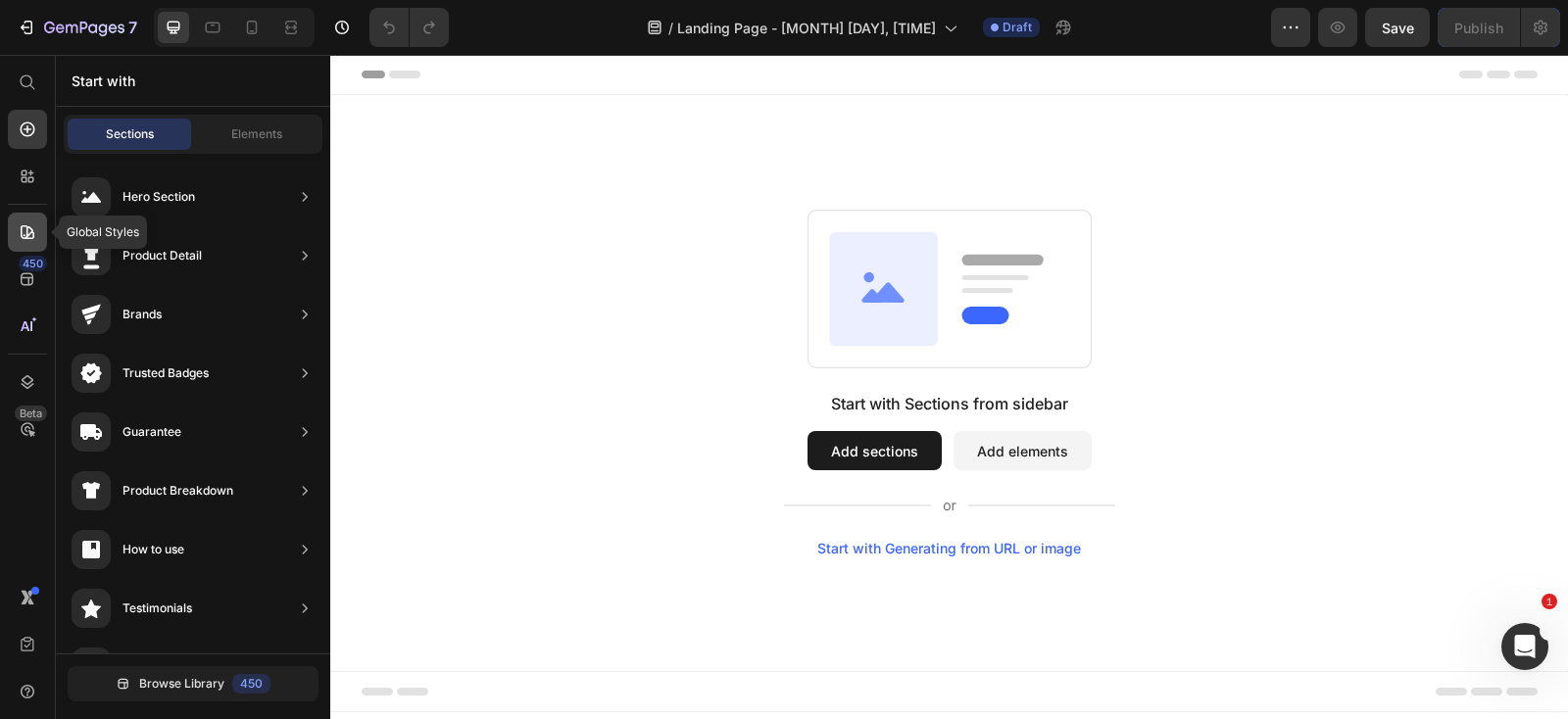 click 